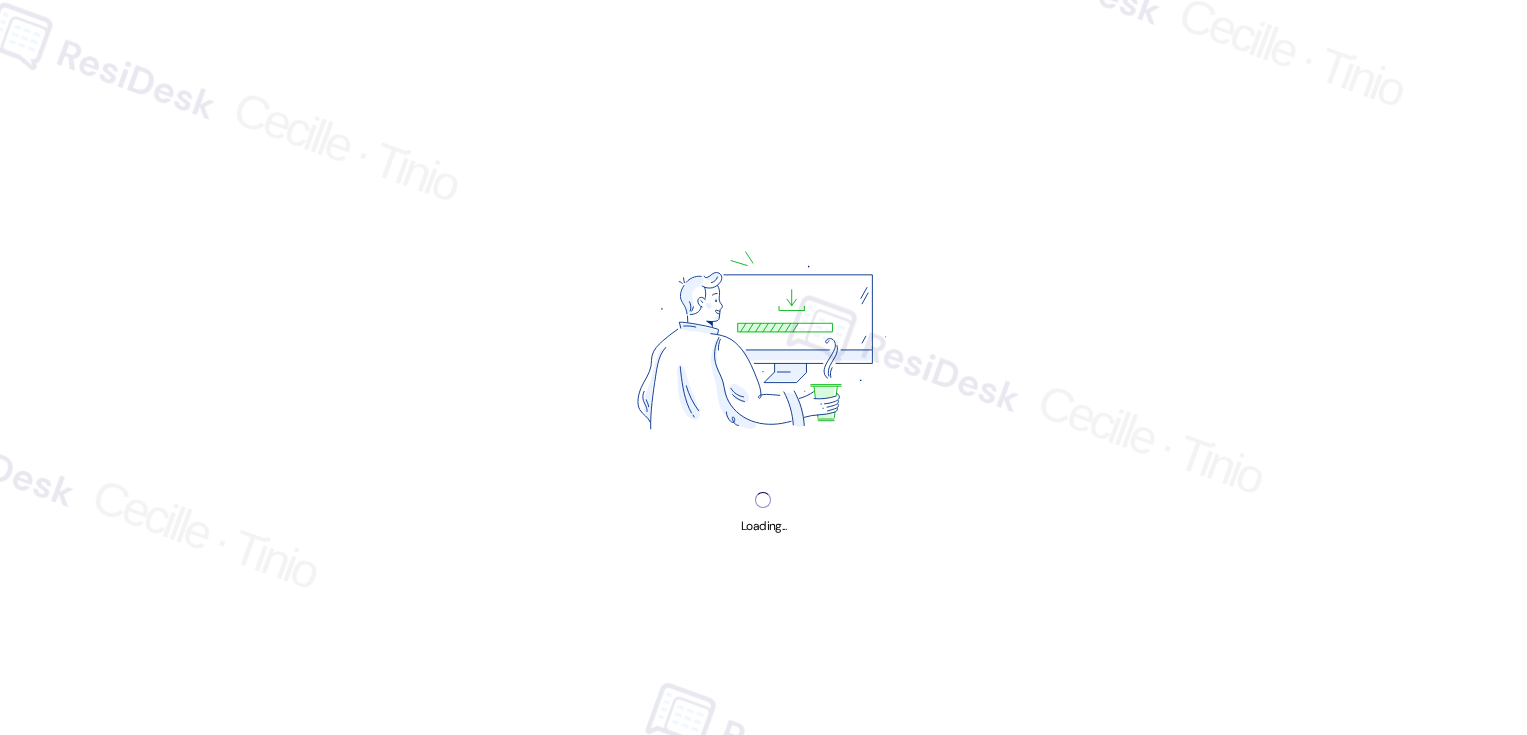 scroll, scrollTop: 0, scrollLeft: 0, axis: both 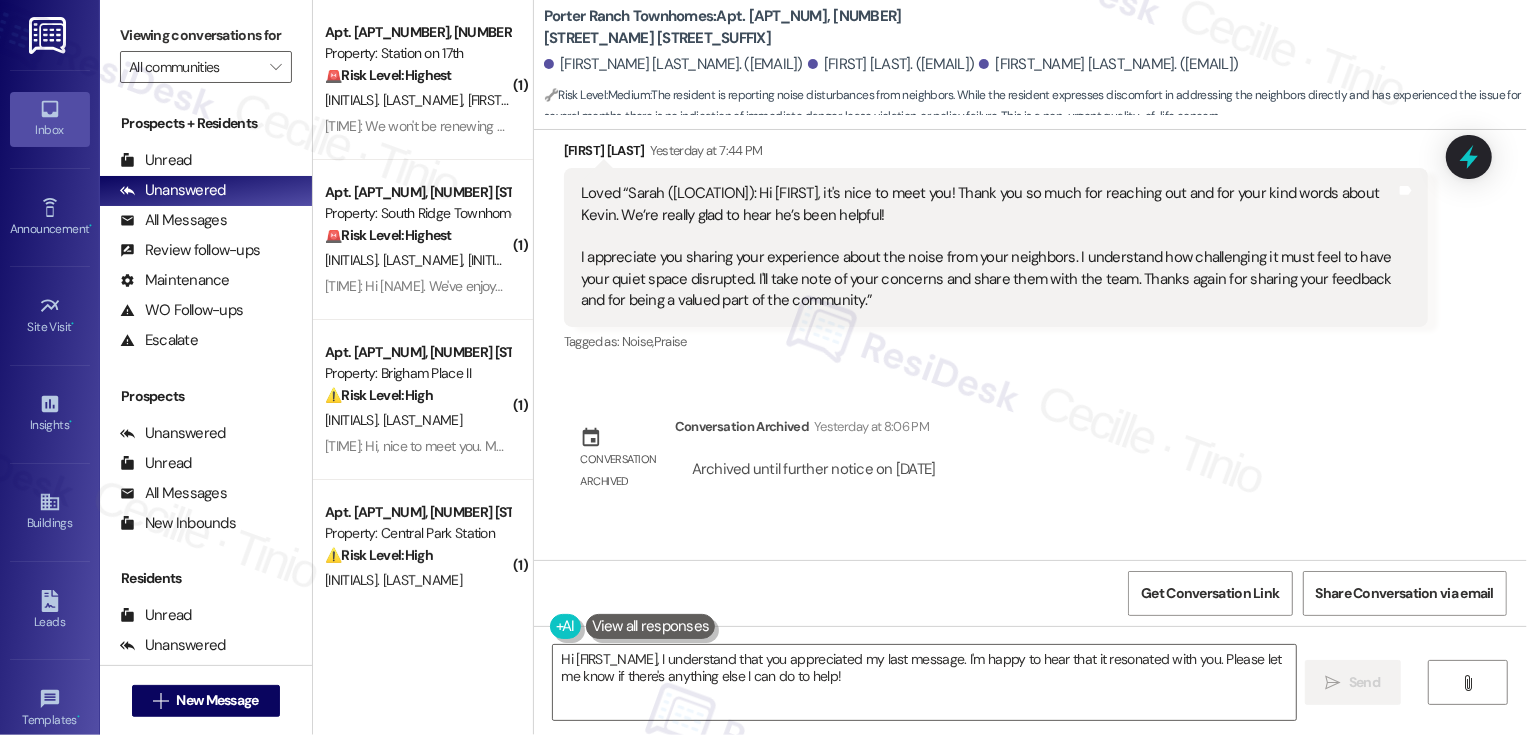 click on "[FIRST_NAME] [LAST_NAME] [TIME]" at bounding box center (996, 154) 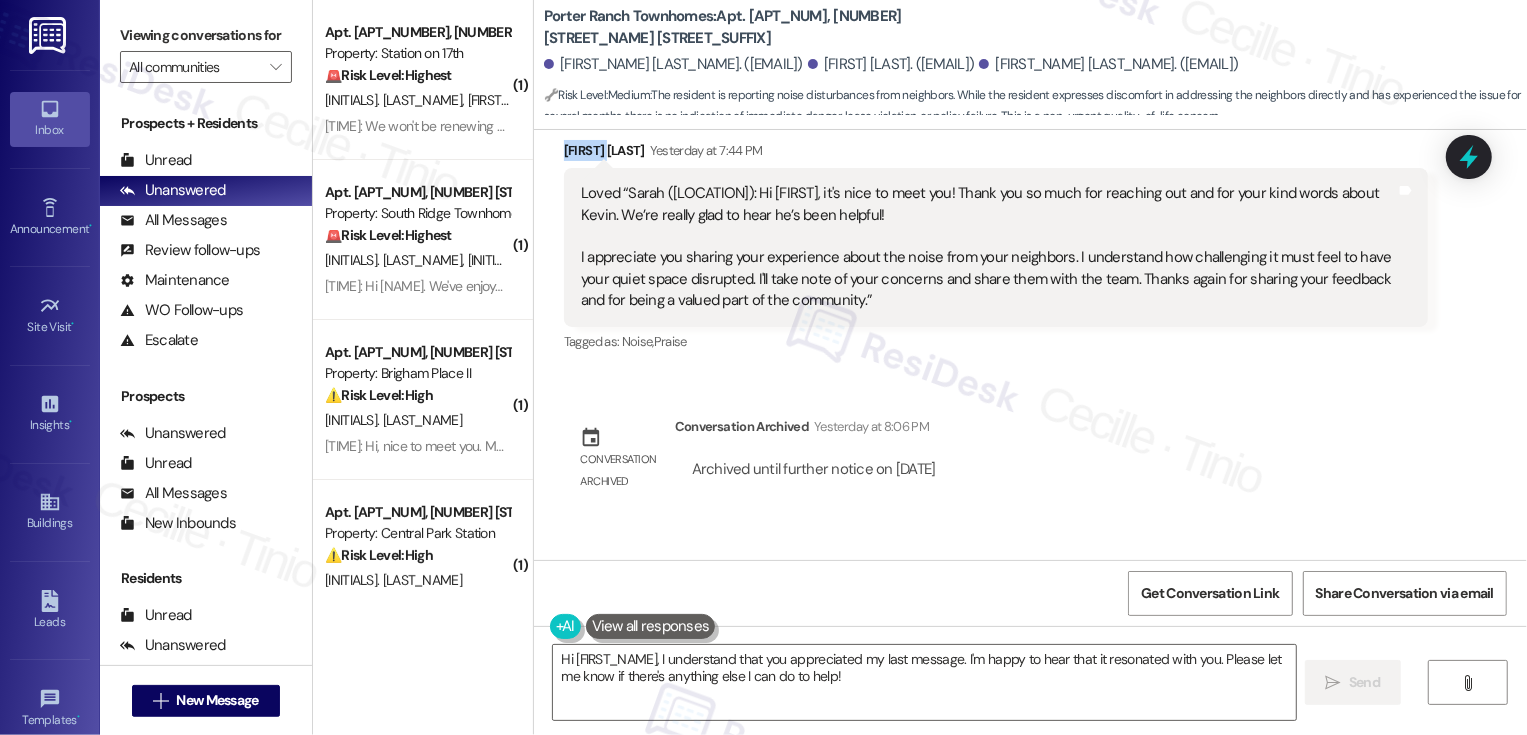 copy on "Brittany" 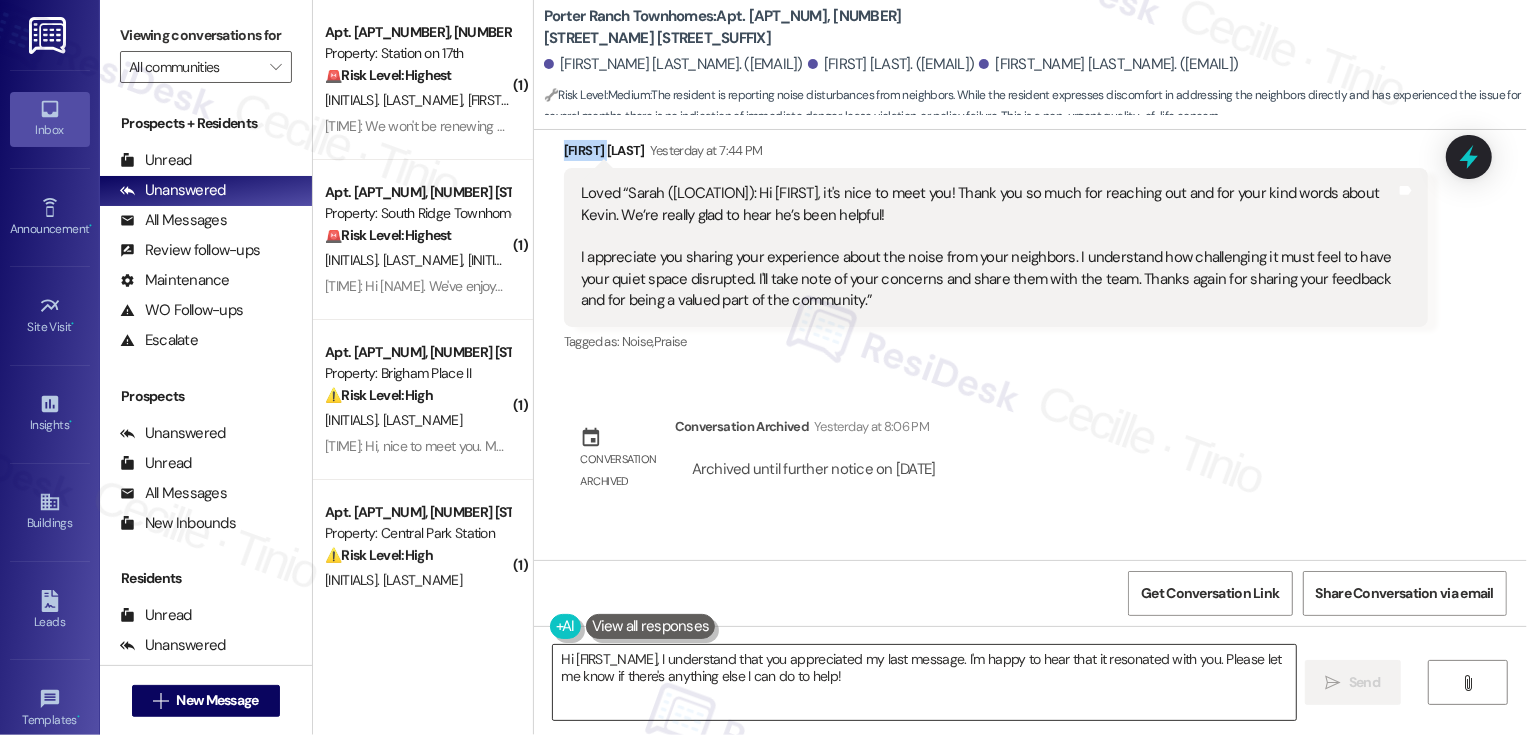 click on "Hi {{first_name}}, I understand that you appreciated my last message. I'm happy to hear that it resonated with you. Please let me know if there's anything else I can do to help!" at bounding box center (924, 682) 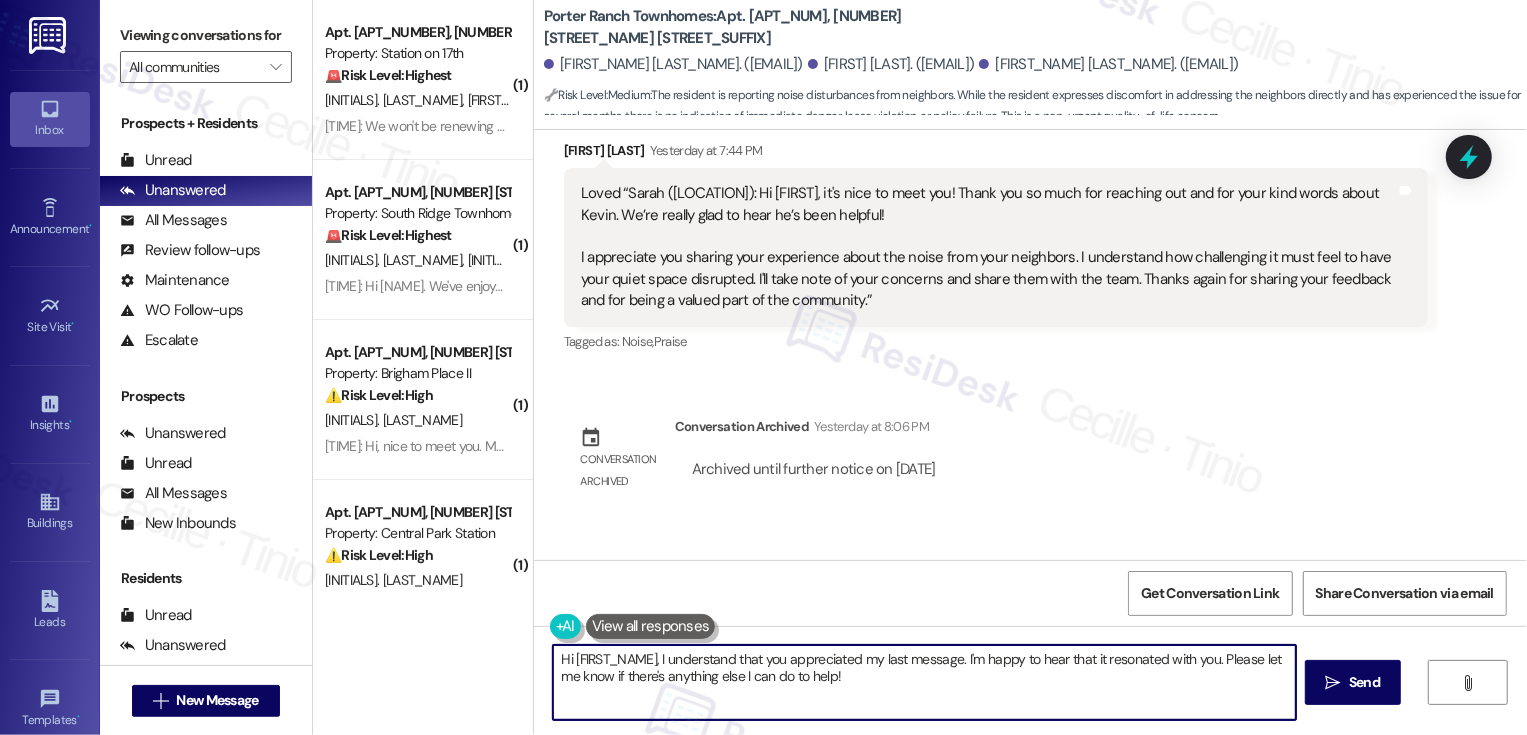 click on "Hi {{first_name}}, I understand that you appreciated my last message. I'm happy to hear that it resonated with you. Please let me know if there's anything else I can do to help!" at bounding box center (924, 682) 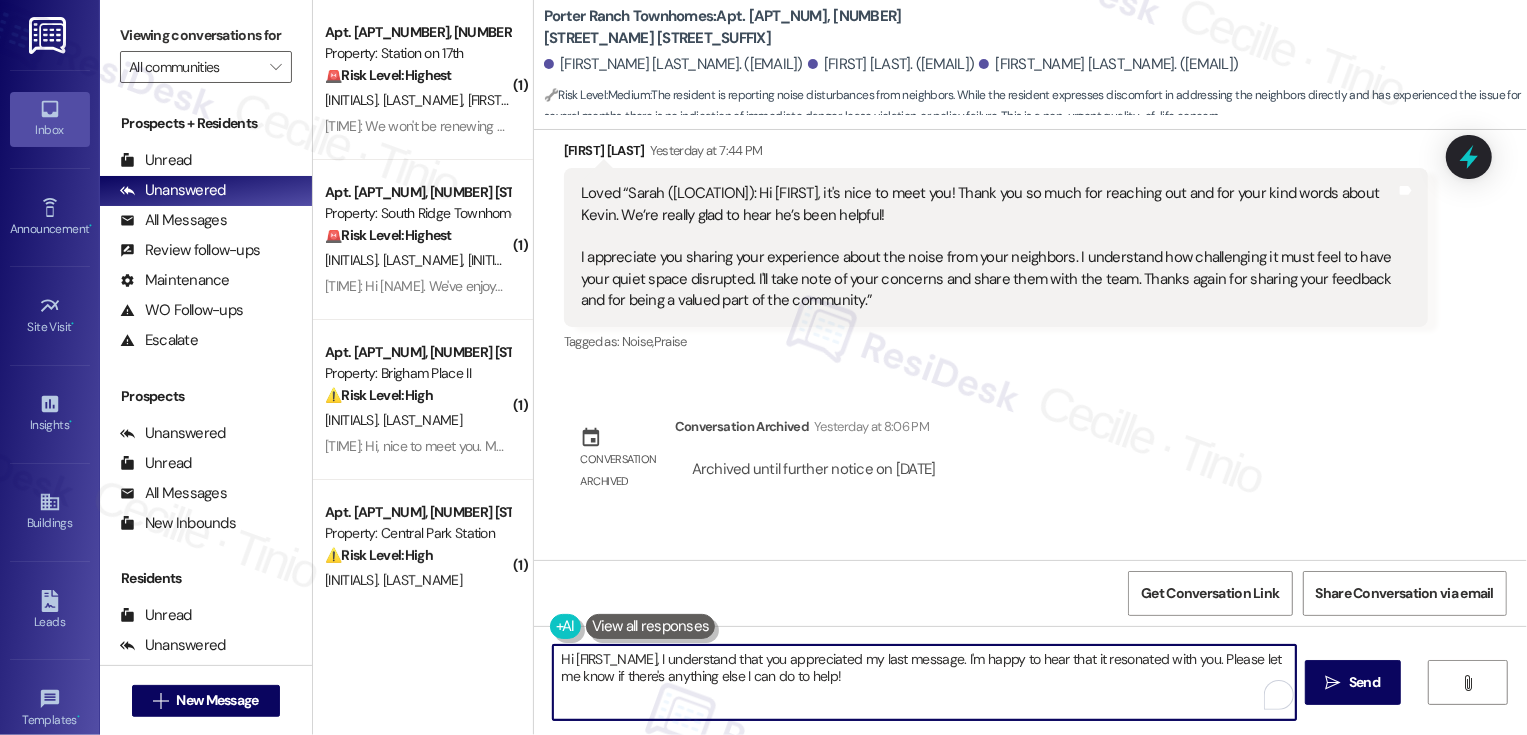 paste on "Brittany" 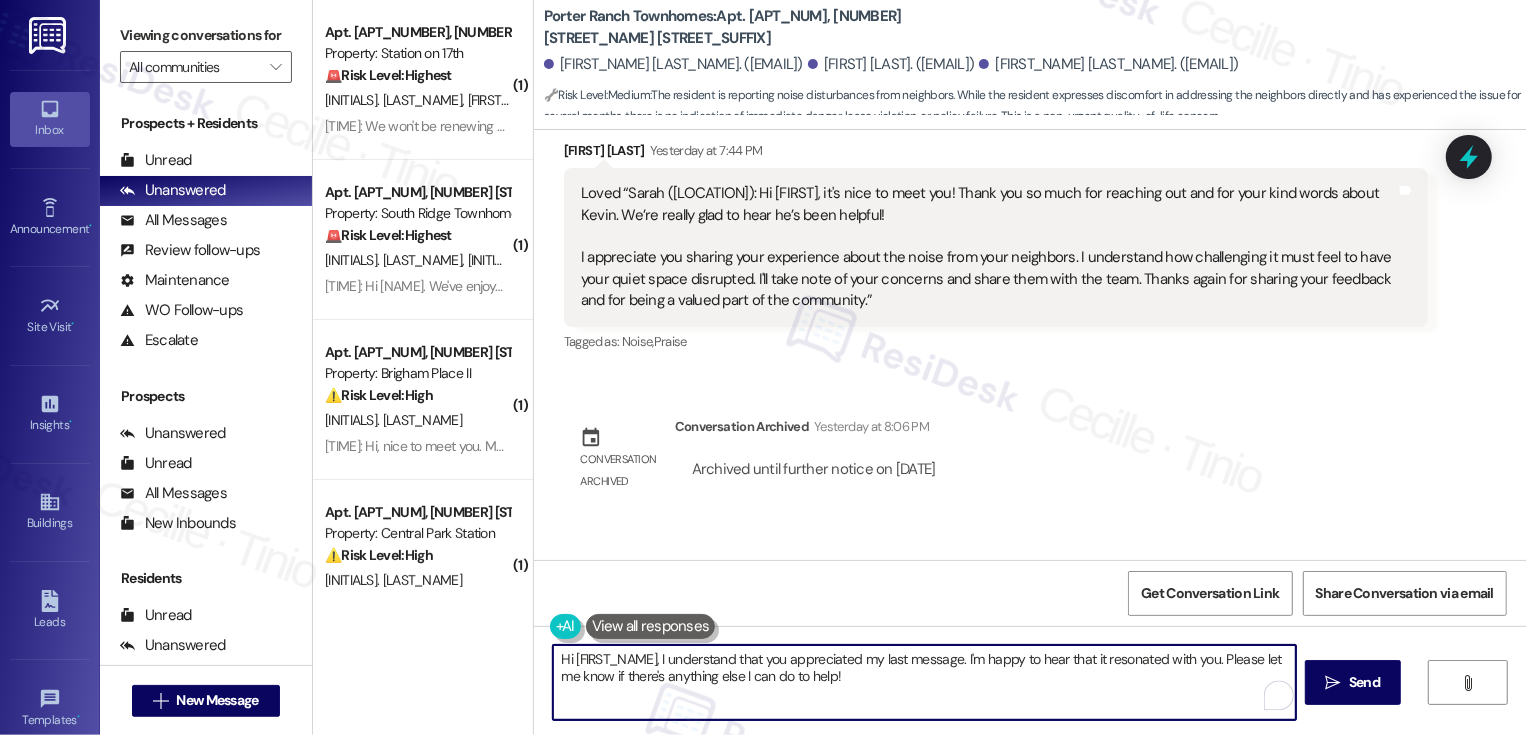 drag, startPoint x: 613, startPoint y: 658, endPoint x: 925, endPoint y: 733, distance: 320.88782 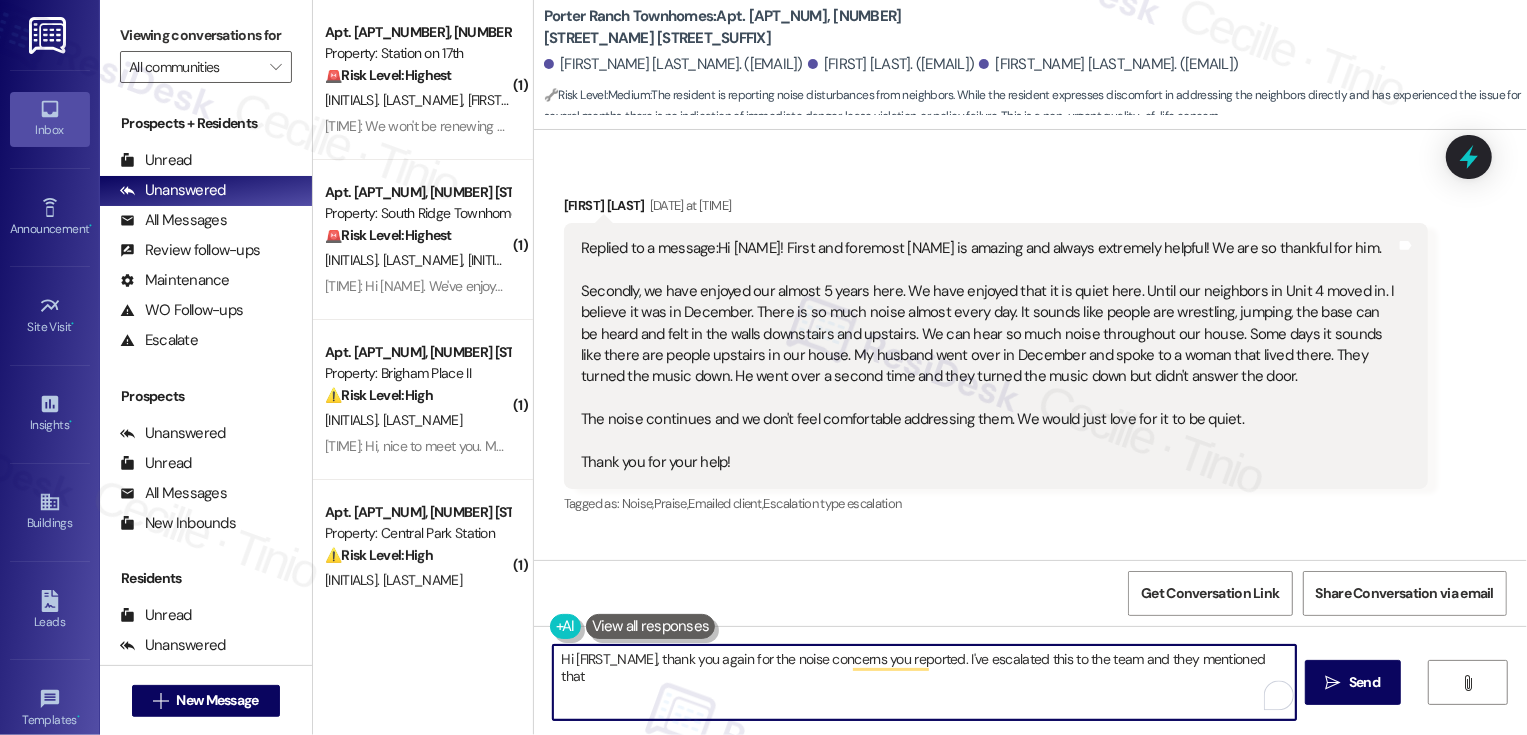 scroll, scrollTop: 338, scrollLeft: 0, axis: vertical 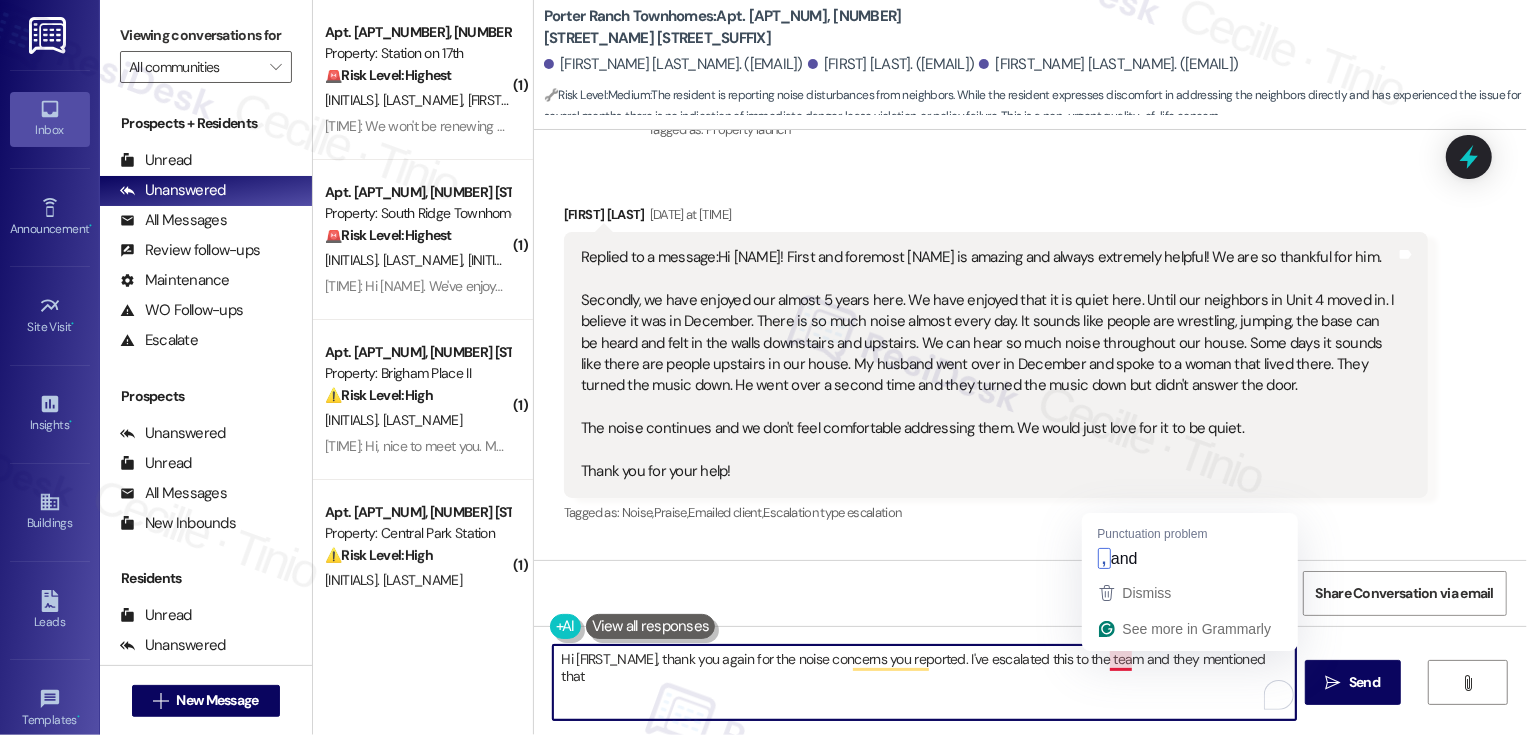 click on "Hi Brittany, thank you again for the noise concerns you reported. I've escalated this to the team and they mentioned that" at bounding box center (924, 682) 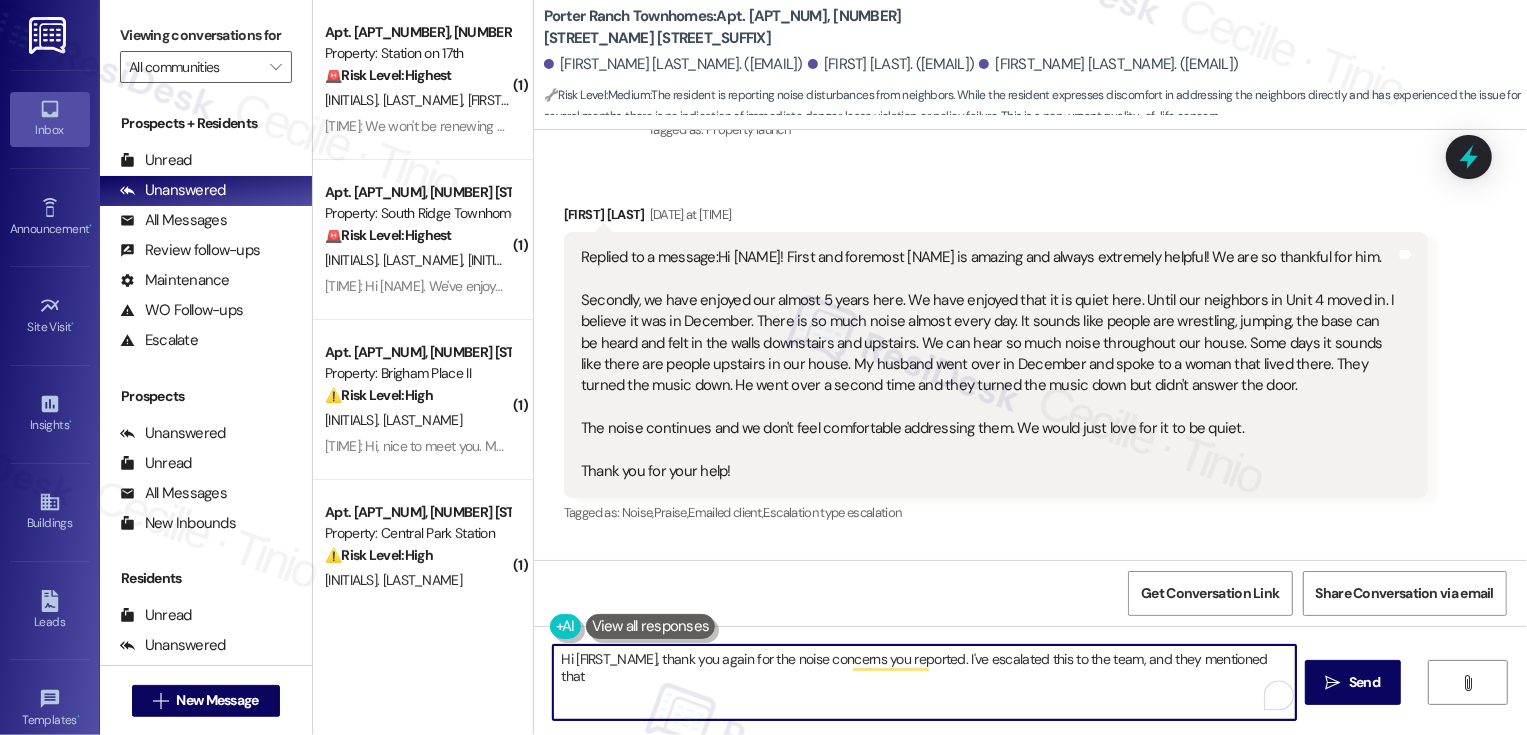 click on "Hi Brittany, thank you again for the noise concerns you reported. I've escalated this to the team, and they mentioned that" at bounding box center [924, 682] 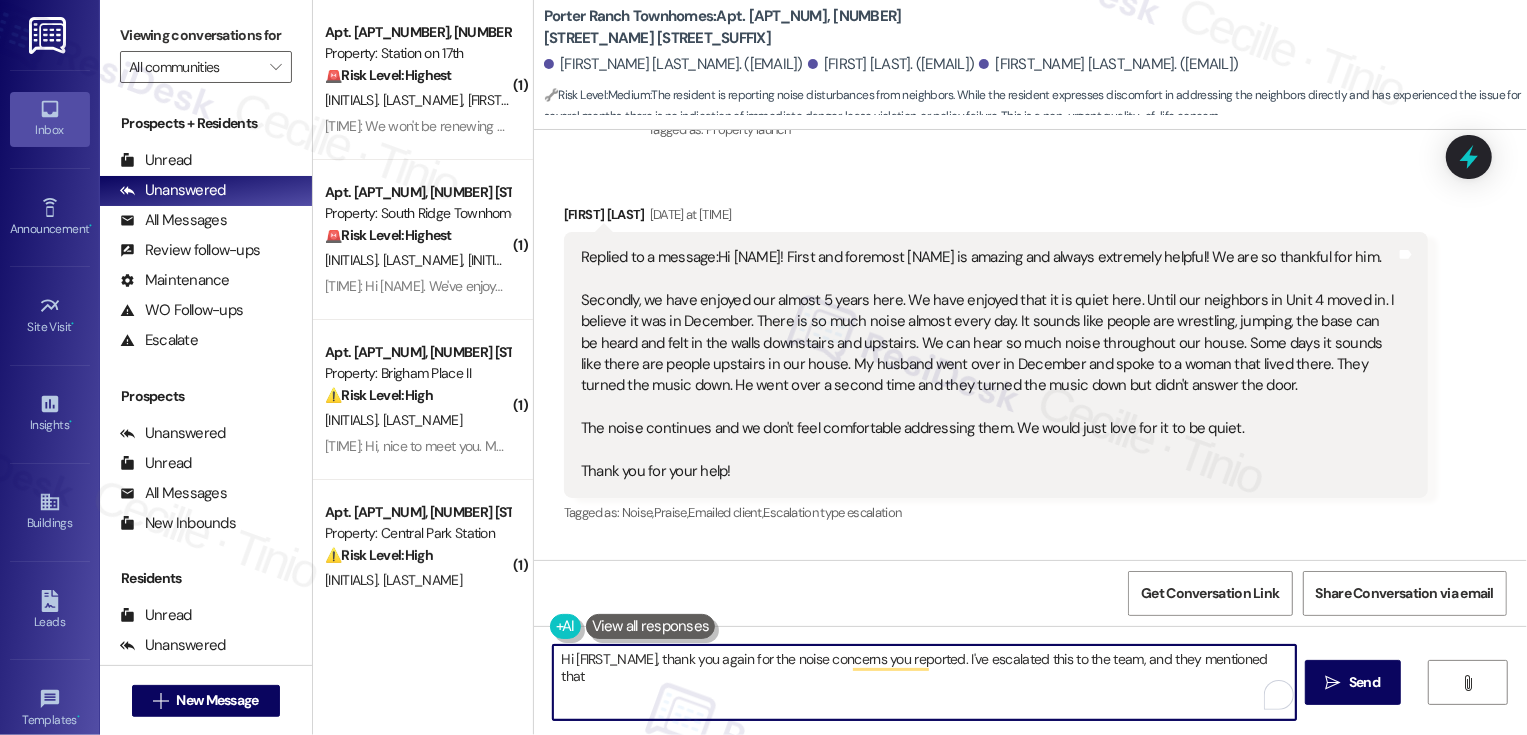 paste on "contact the office during business hours, and we will reach out to the offending resident. If it's after hours they have the option to call the non-emergency police number to complain 801-798-5600." 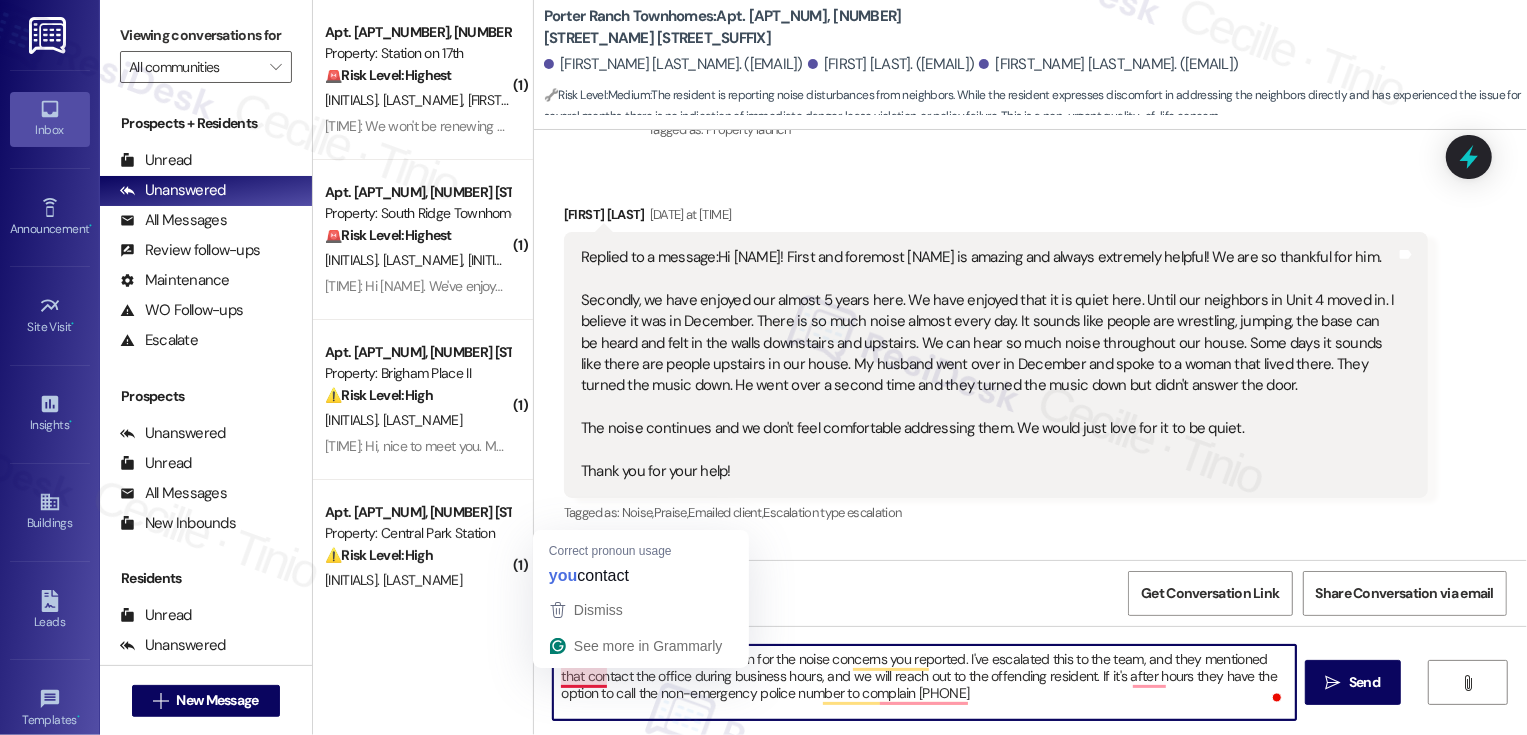 click on "Hi Brittany, thank you again for the noise concerns you reported. I've escalated this to the team, and they mentioned that contact the office during business hours, and we will reach out to the offending resident. If it's after hours they have the option to call the non-emergency police number to complain 801-798-5600." at bounding box center (924, 682) 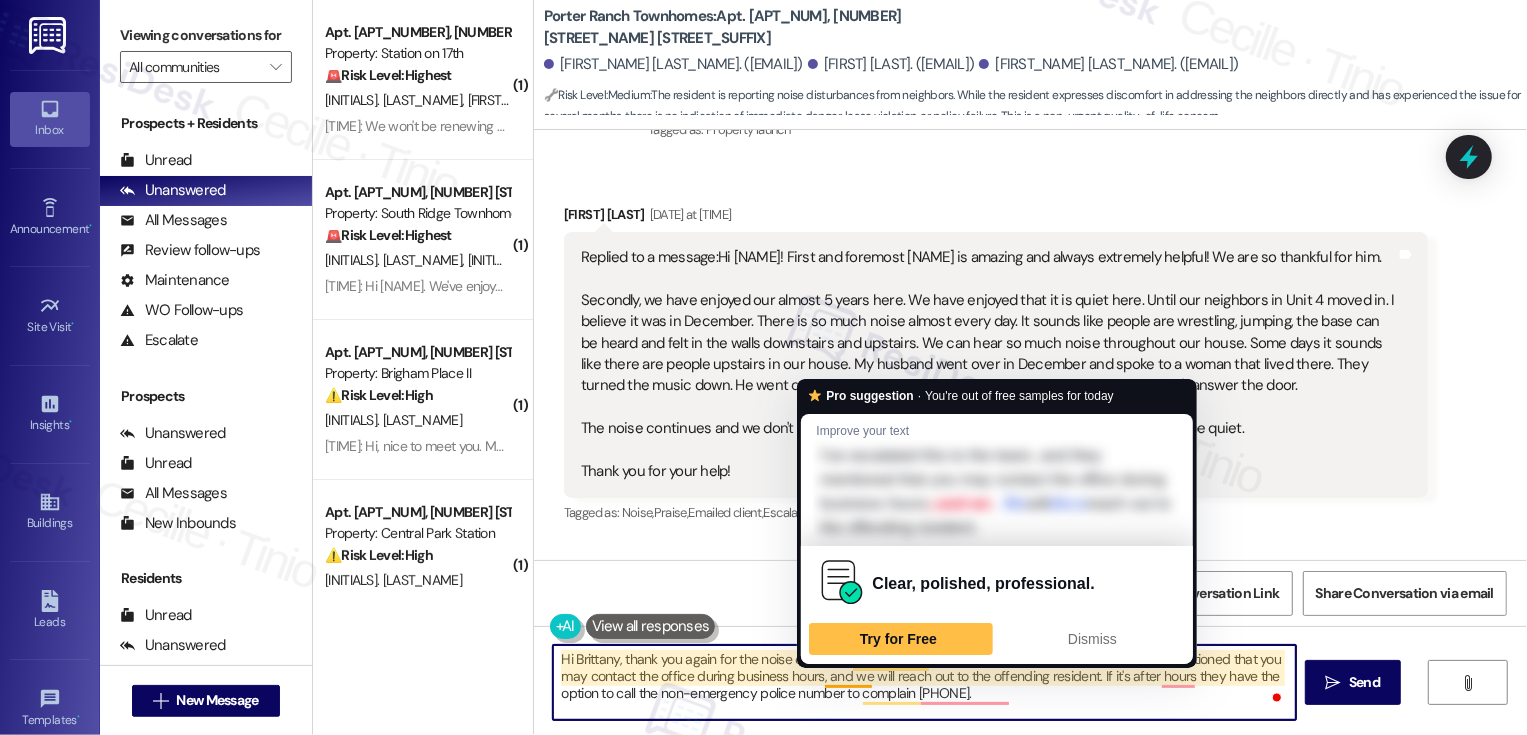 click on "Hi Brittany, thank you again for the noise concerns you reported. I've escalated this to the team, and they mentioned that you may contact the office during business hours, and we will reach out to the offending resident. If it's after hours they have the option to call the non-emergency police number to complain 801-798-5600." at bounding box center [924, 682] 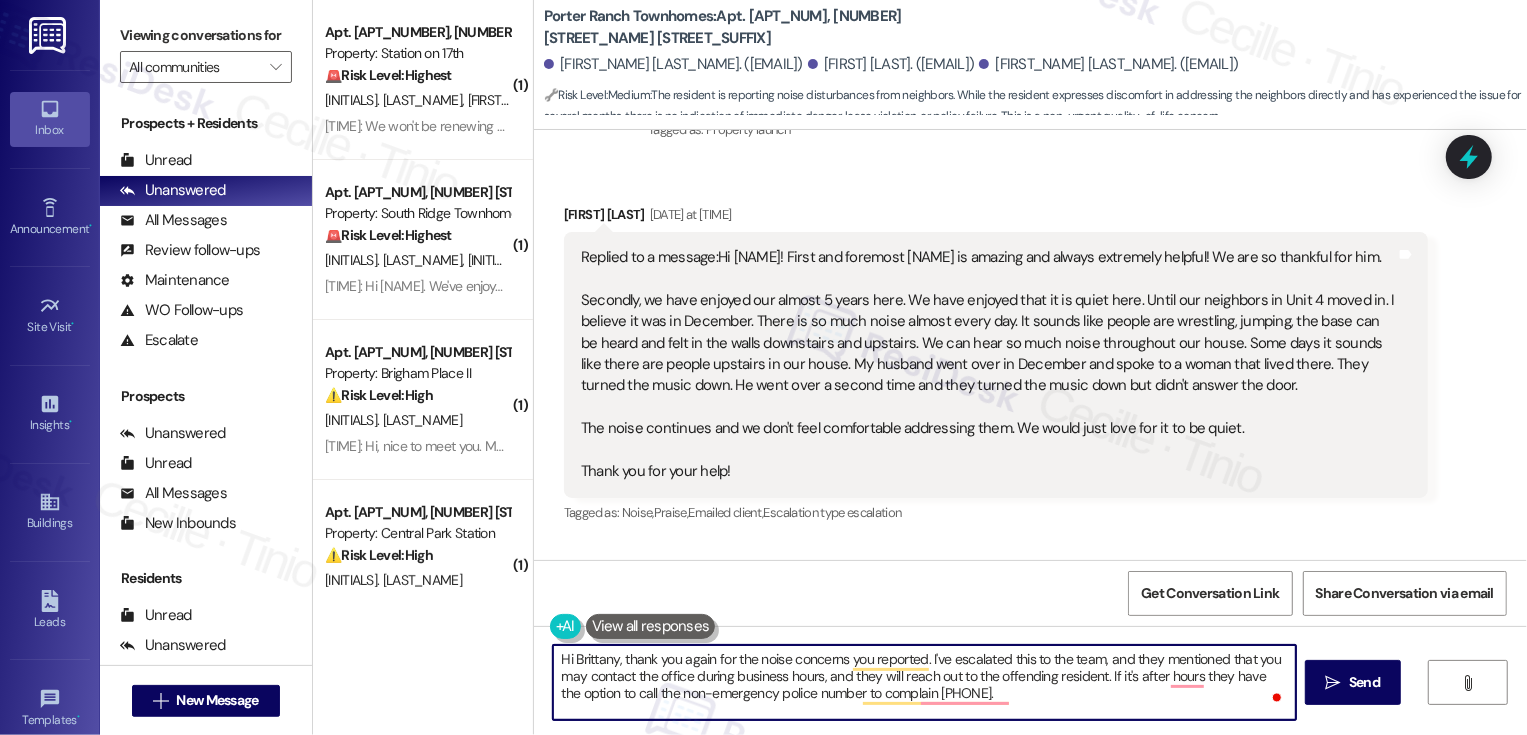 click on "Hi Brittany, thank you again for the noise concerns you reported. I've escalated this to the team, and they mentioned that you may contact the office during business hours, and they will reach out to the offending resident. If it's after hours they have the option to call the non-emergency police number to complain 801-798-5600." at bounding box center (924, 682) 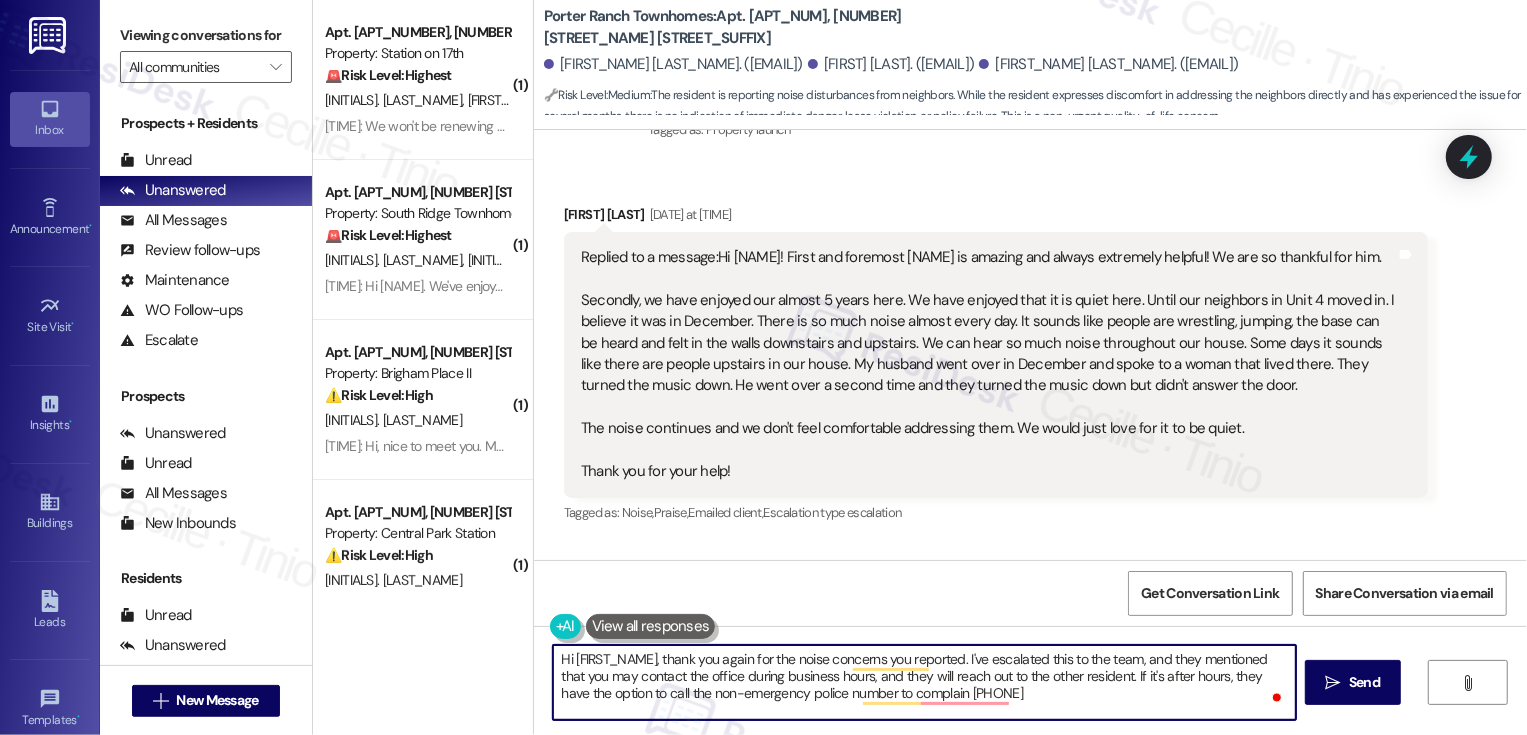 click on "Hi Brittany, thank you again for the noise concerns you reported. I've escalated this to the team, and they mentioned that you may contact the office during business hours, and they will reach out to the other resident. If it's after hours, they have the option to call the non-emergency police number to complain 801-798-5600." at bounding box center (924, 682) 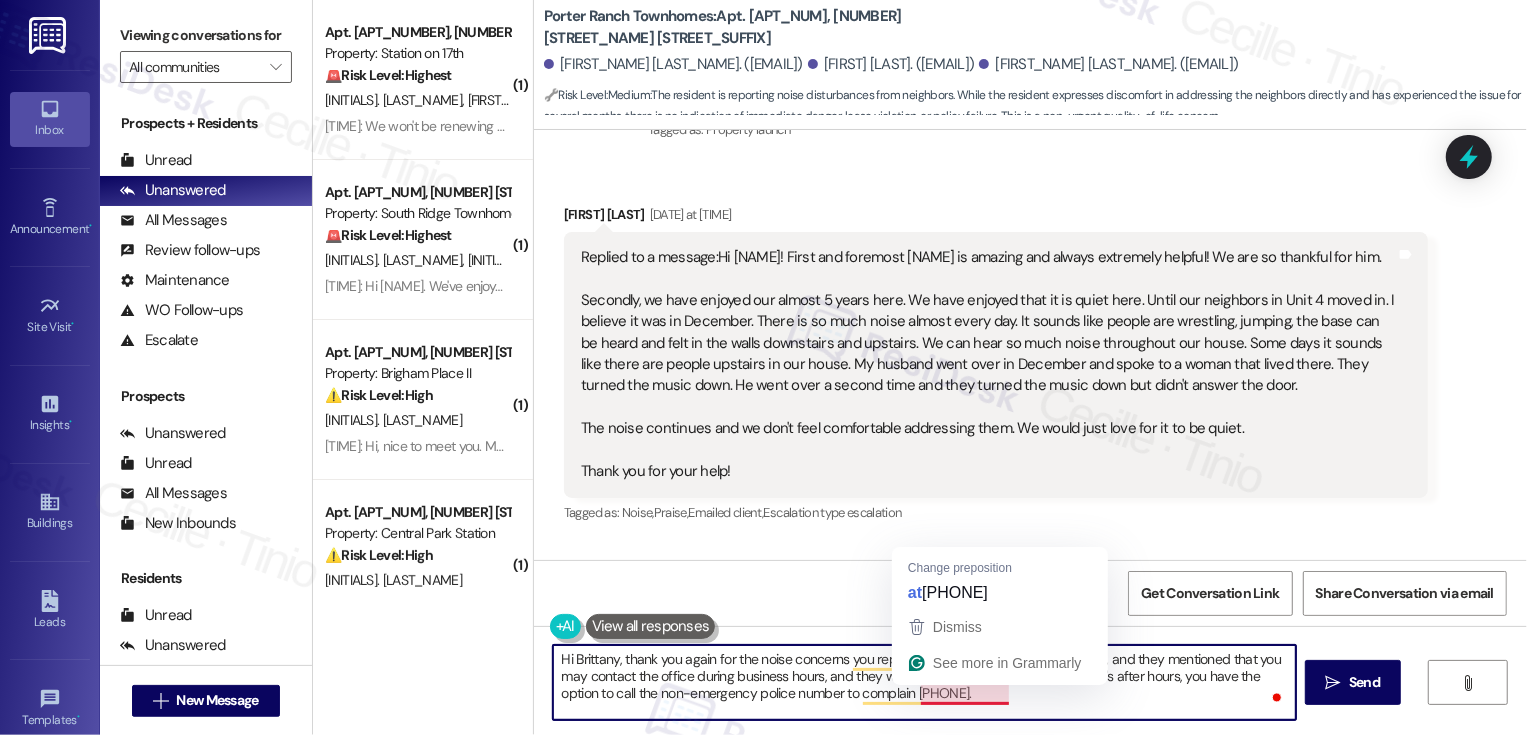 click on "Hi Brittany, thank you again for the noise concerns you reported. I've escalated this to the team, and they mentioned that you may contact the office during business hours, and they will reach out to the other resident. If it's after hours, you have the option to call the non-emergency police number to complain 801-798-5600." at bounding box center (924, 682) 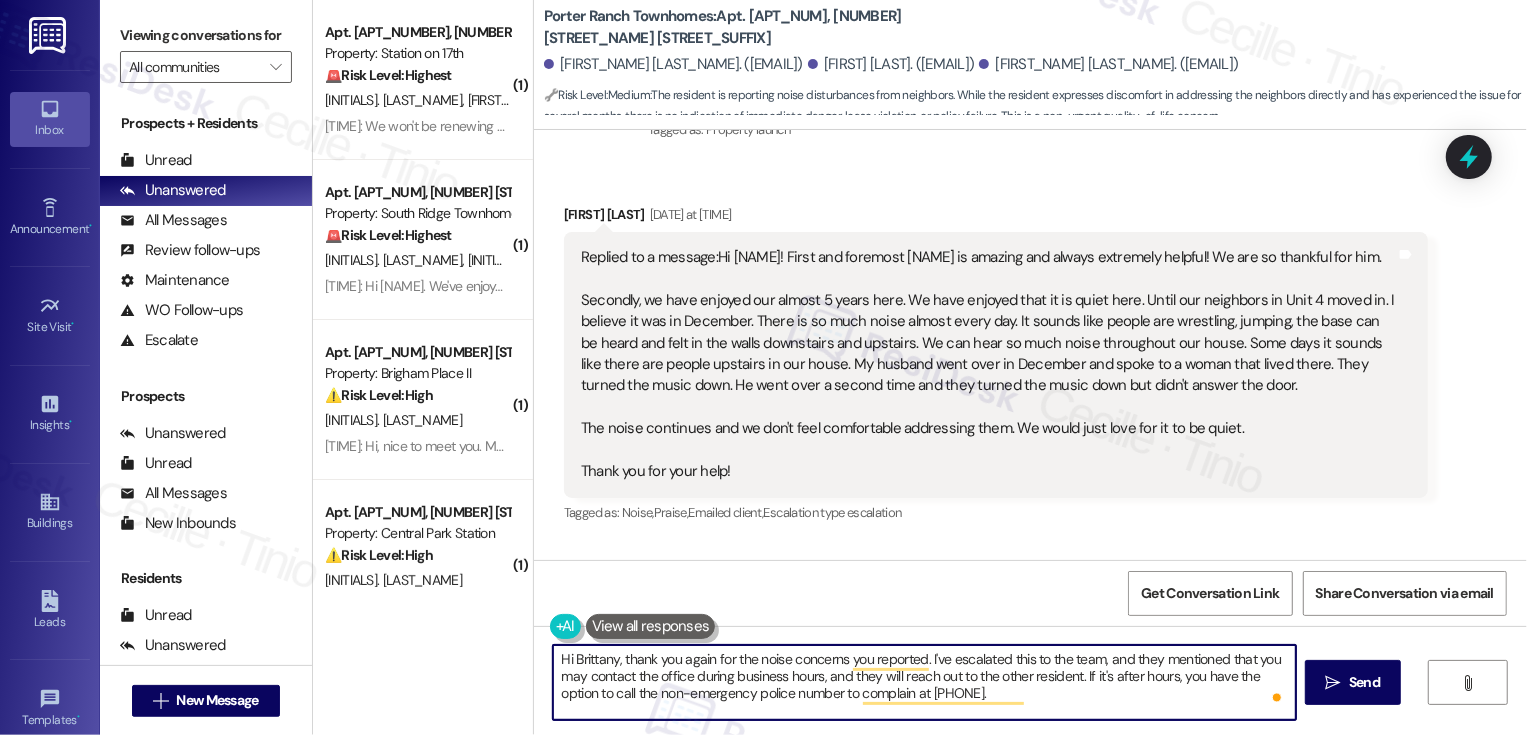 click on "Hi Brittany, thank you again for the noise concerns you reported. I've escalated this to the team, and they mentioned that you may contact the office during business hours, and they will reach out to the other resident. If it's after hours, you have the option to call the non-emergency police number to complain at 801-798-5600." at bounding box center (924, 682) 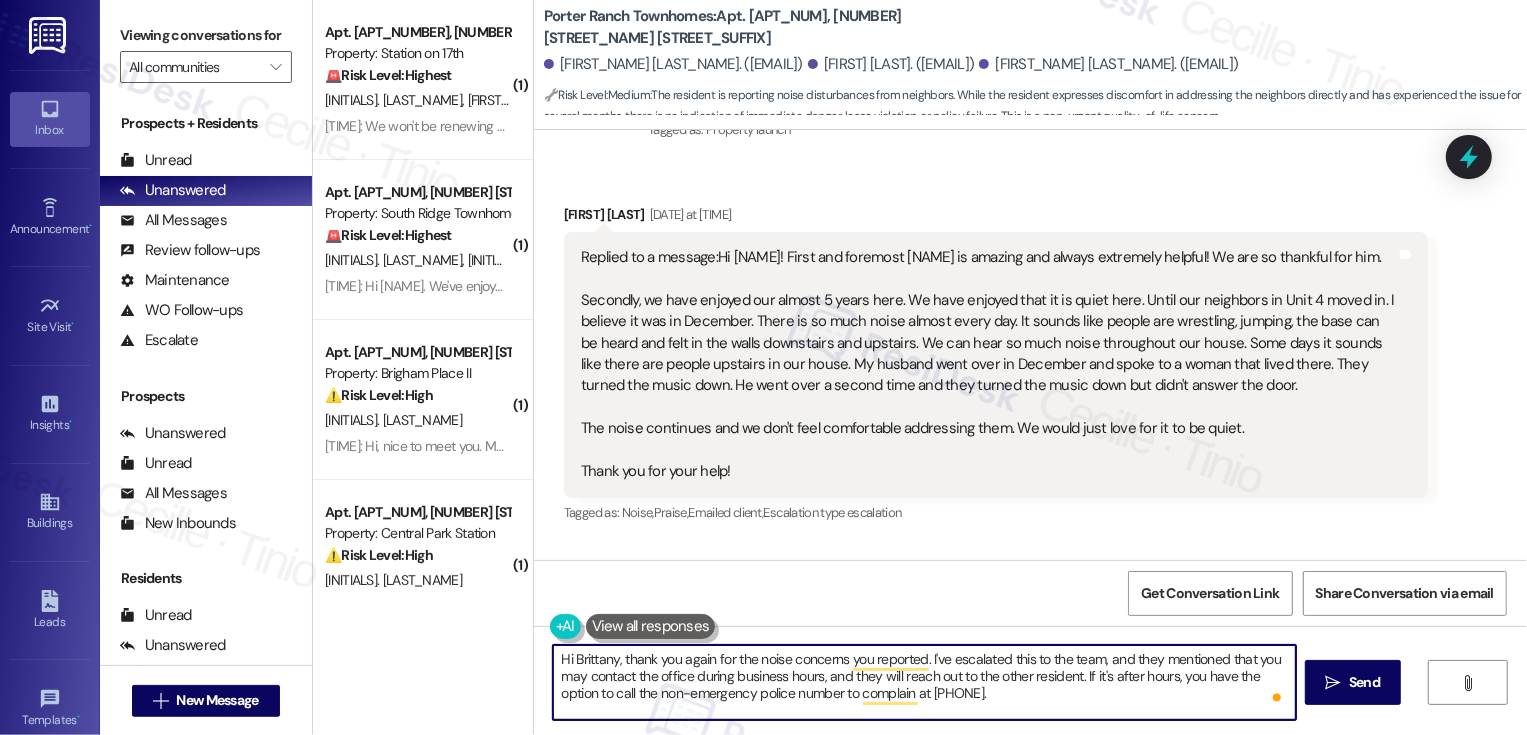 scroll, scrollTop: 5, scrollLeft: 0, axis: vertical 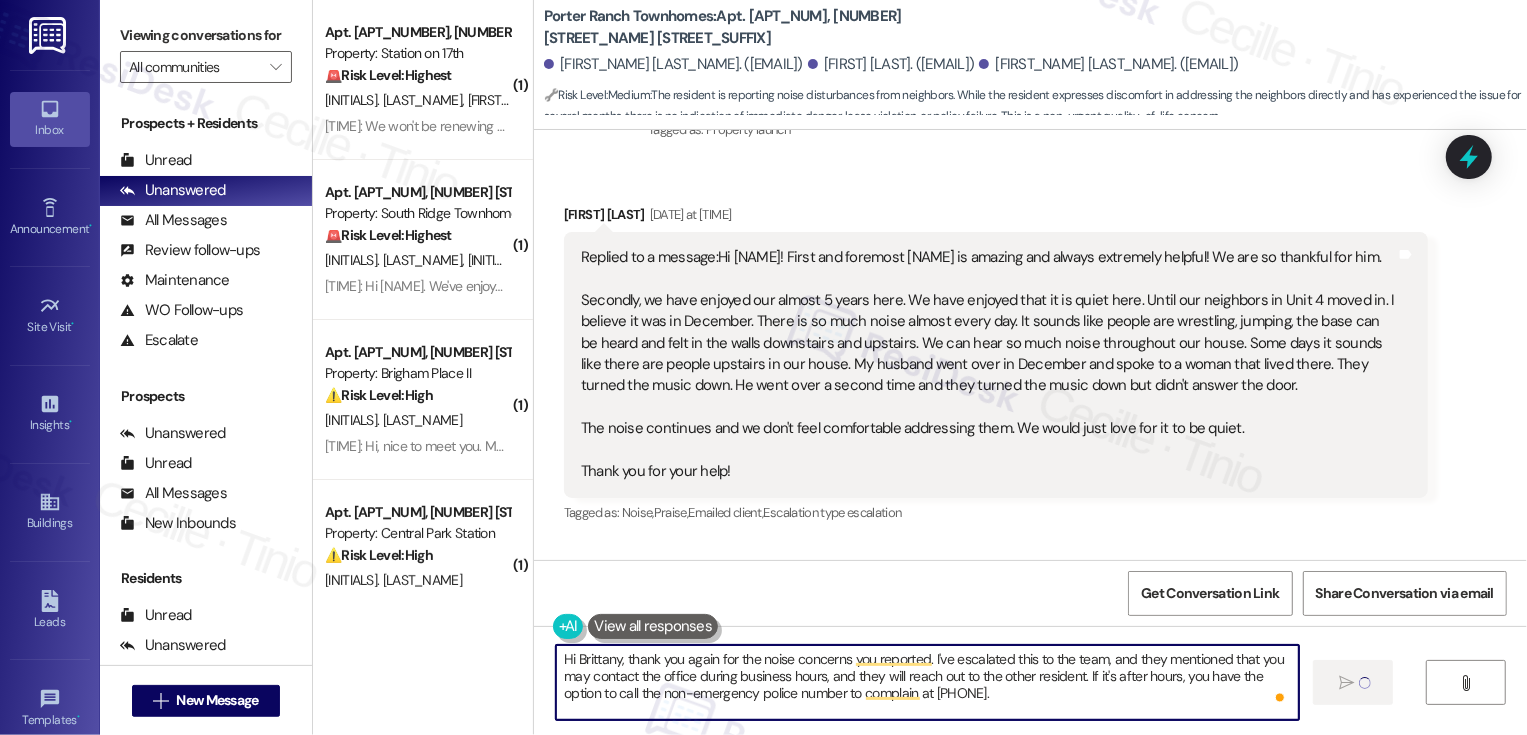 type on "Hi Brittany, thank you again for the noise concerns you reported. I've escalated this to the team, and they mentioned that you may contact the office during business hours, and they will reach out to the other resident. If it's after hours, you have the option to call the non-emergency police number to complain at 801-798-5600." 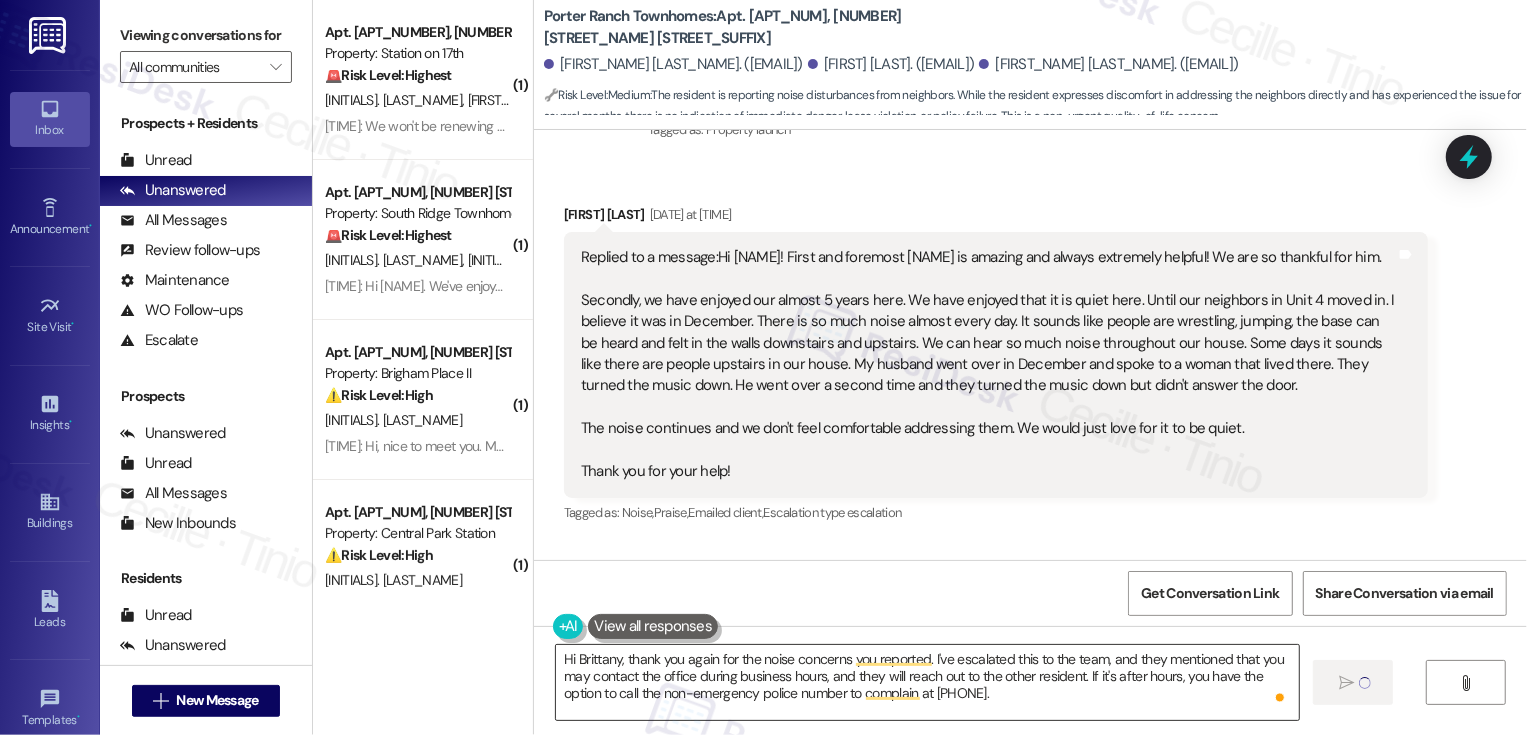 type 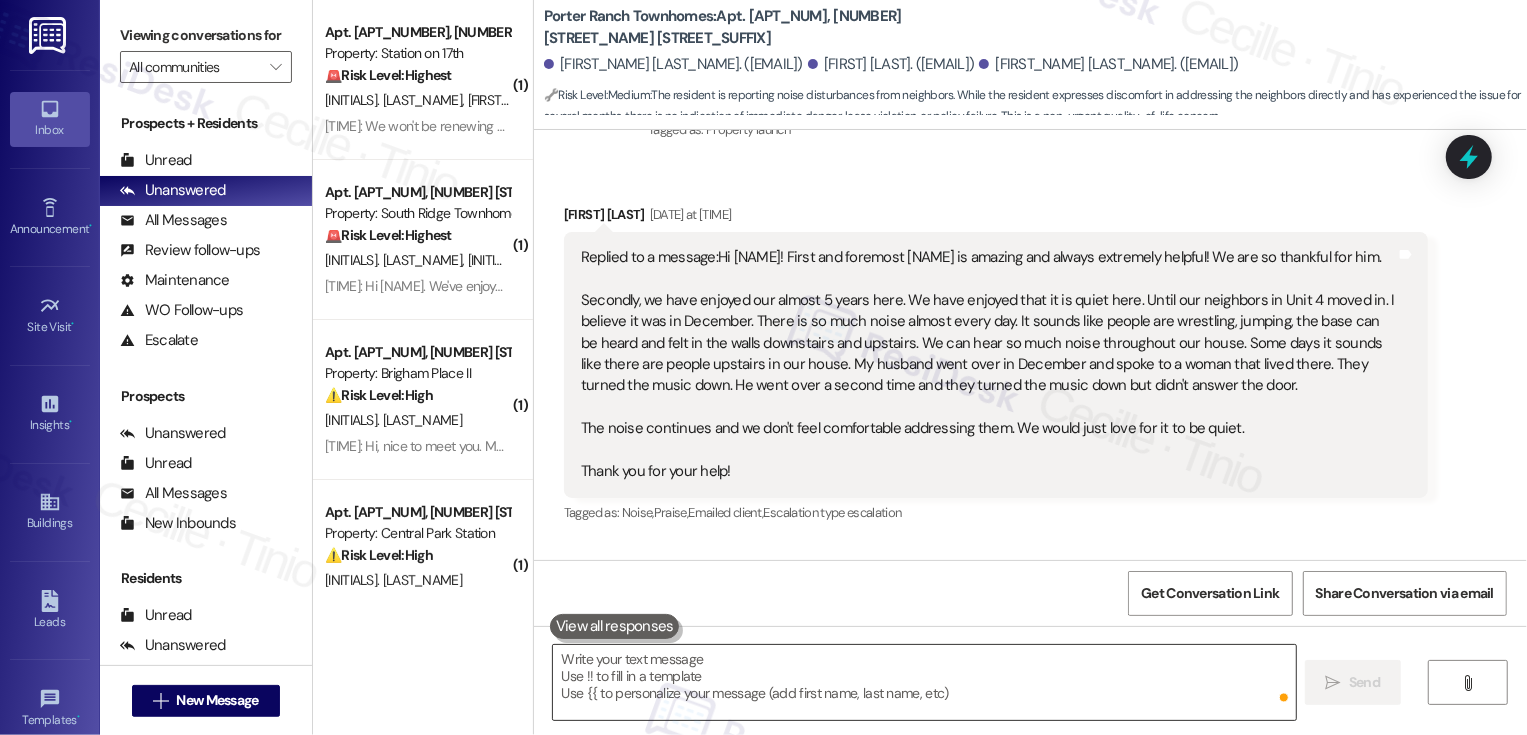 scroll, scrollTop: 0, scrollLeft: 0, axis: both 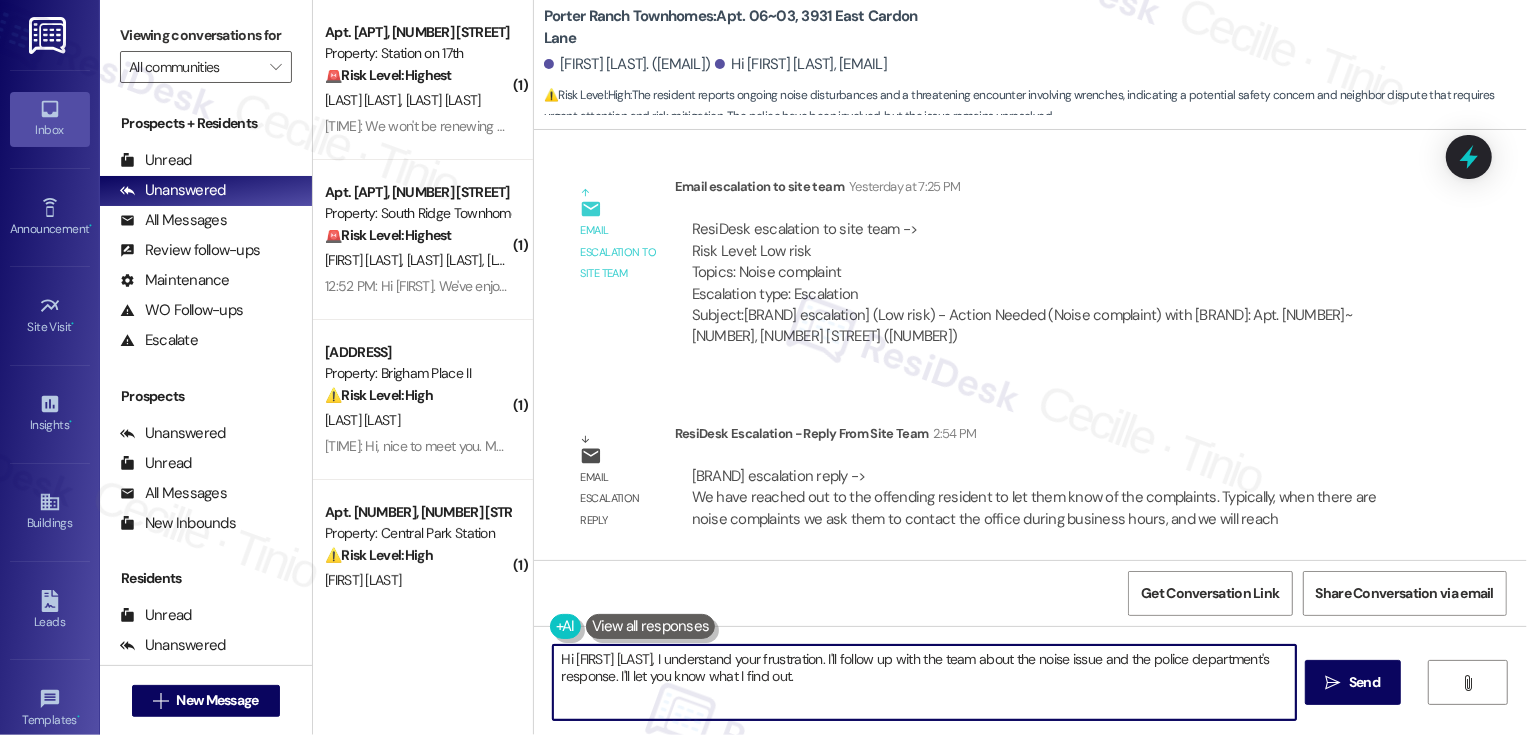 drag, startPoint x: 636, startPoint y: 664, endPoint x: 844, endPoint y: 727, distance: 217.33154 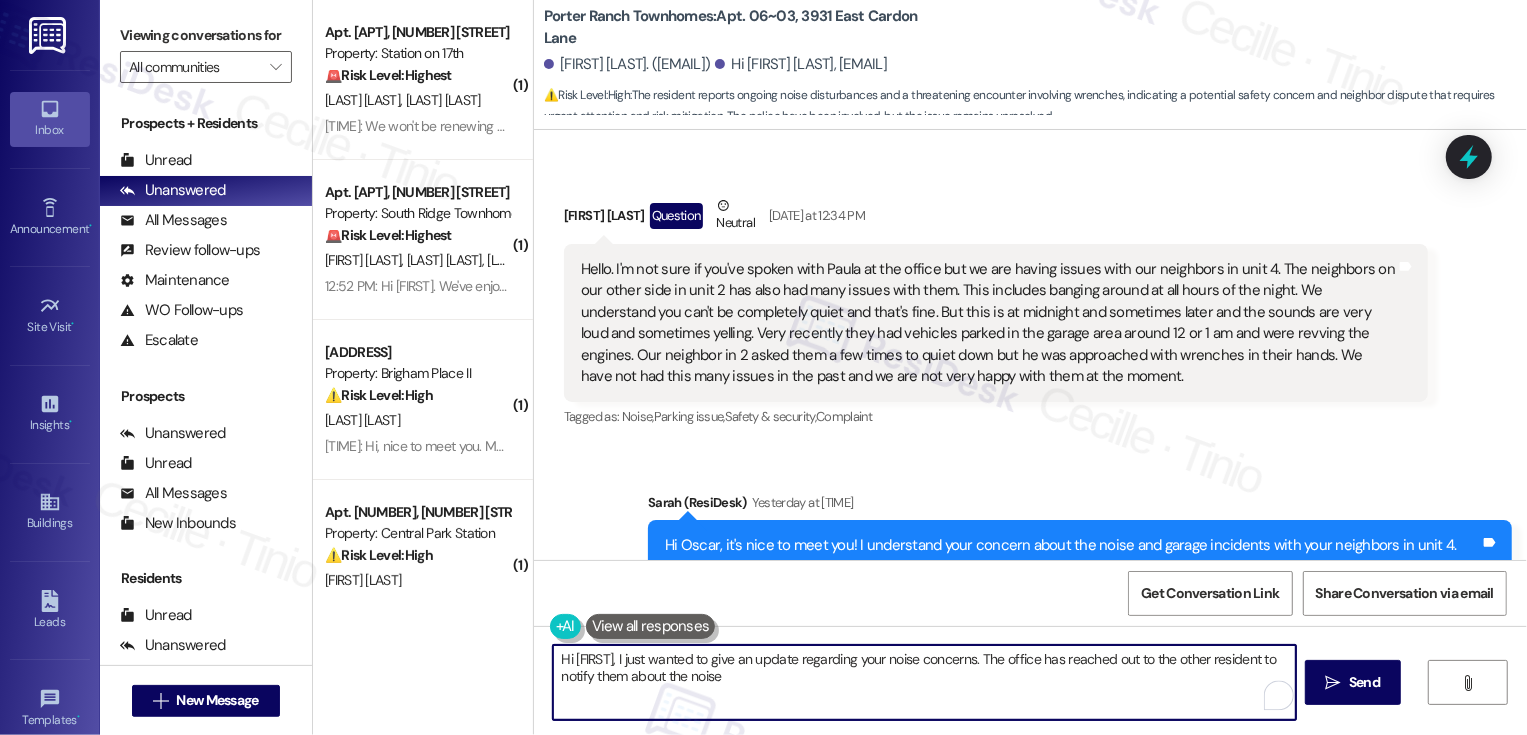 scroll, scrollTop: 335, scrollLeft: 0, axis: vertical 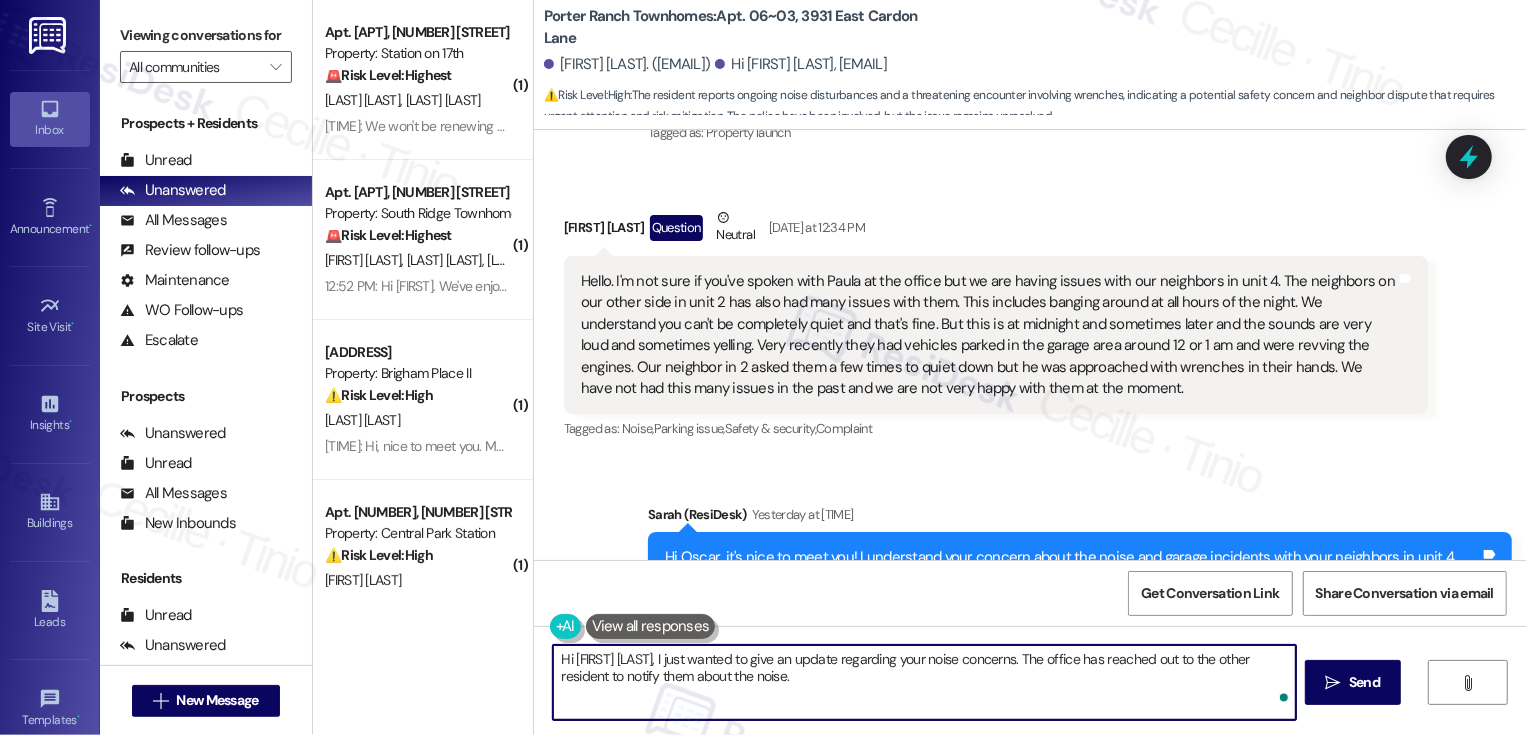 paste on "when there are noise complaints we ask them to contact the office during business hours, and we will reach out to the offending resident. If it's after hours they have the option to call the non-emergency police number to complain [PHONE]." 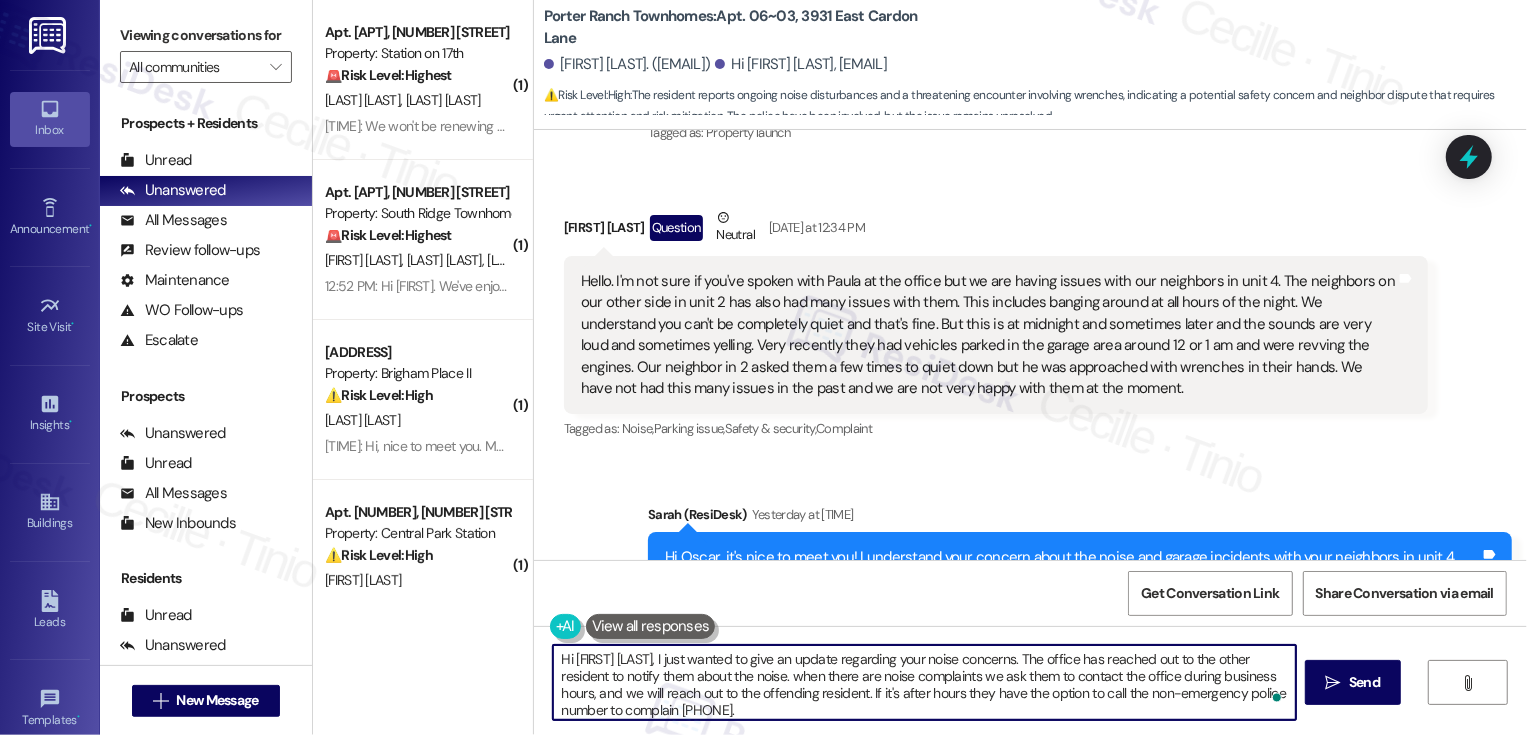 scroll, scrollTop: 17, scrollLeft: 0, axis: vertical 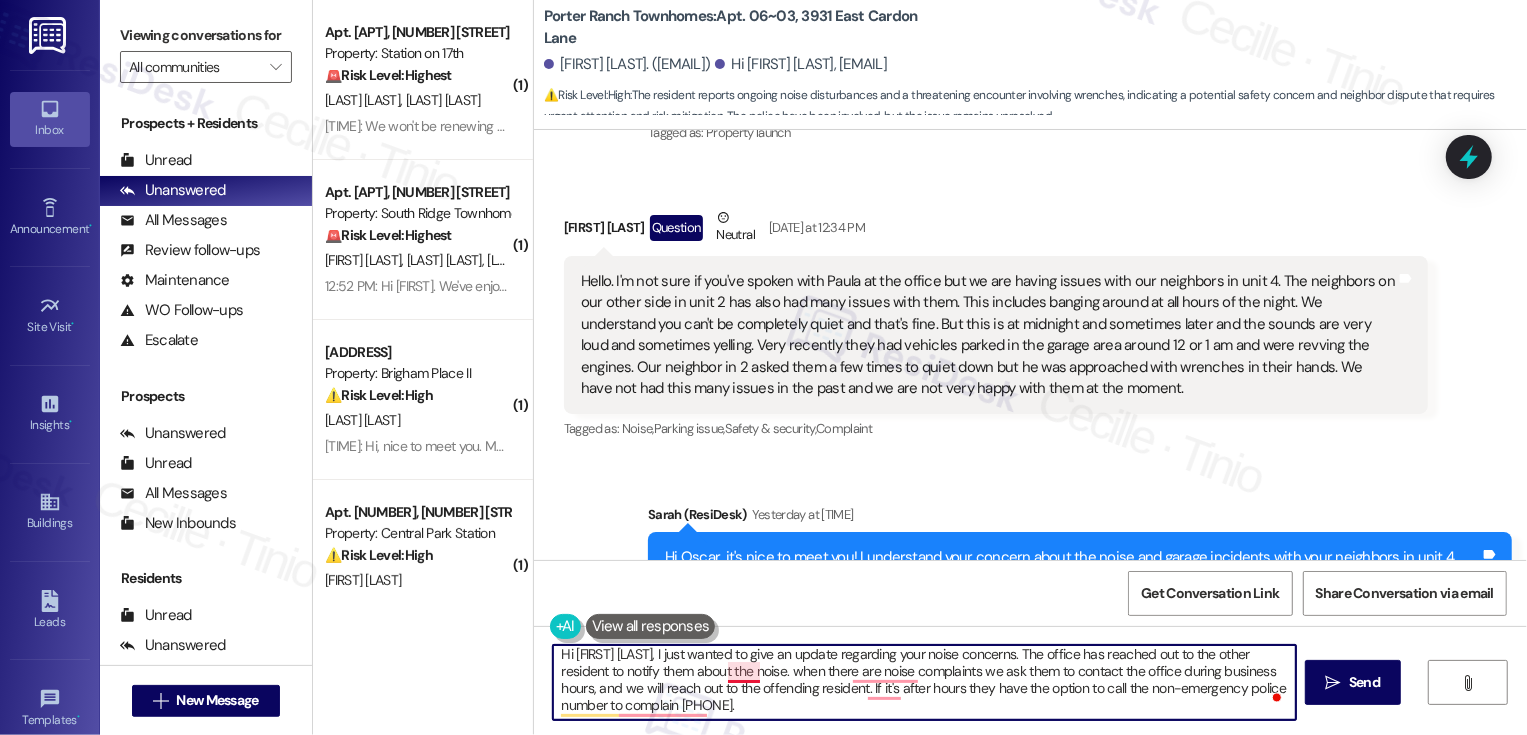 click on "Hi [FIRST] [LAST], I just wanted to give an update regarding your noise concerns. The office has reached out to the other resident to notify them about the noise. when there are noise complaints we ask them to contact the office during business hours, and we will reach out to the offending resident. If it's after hours they have the option to call the non-emergency police number to complain [PHONE]." at bounding box center [924, 682] 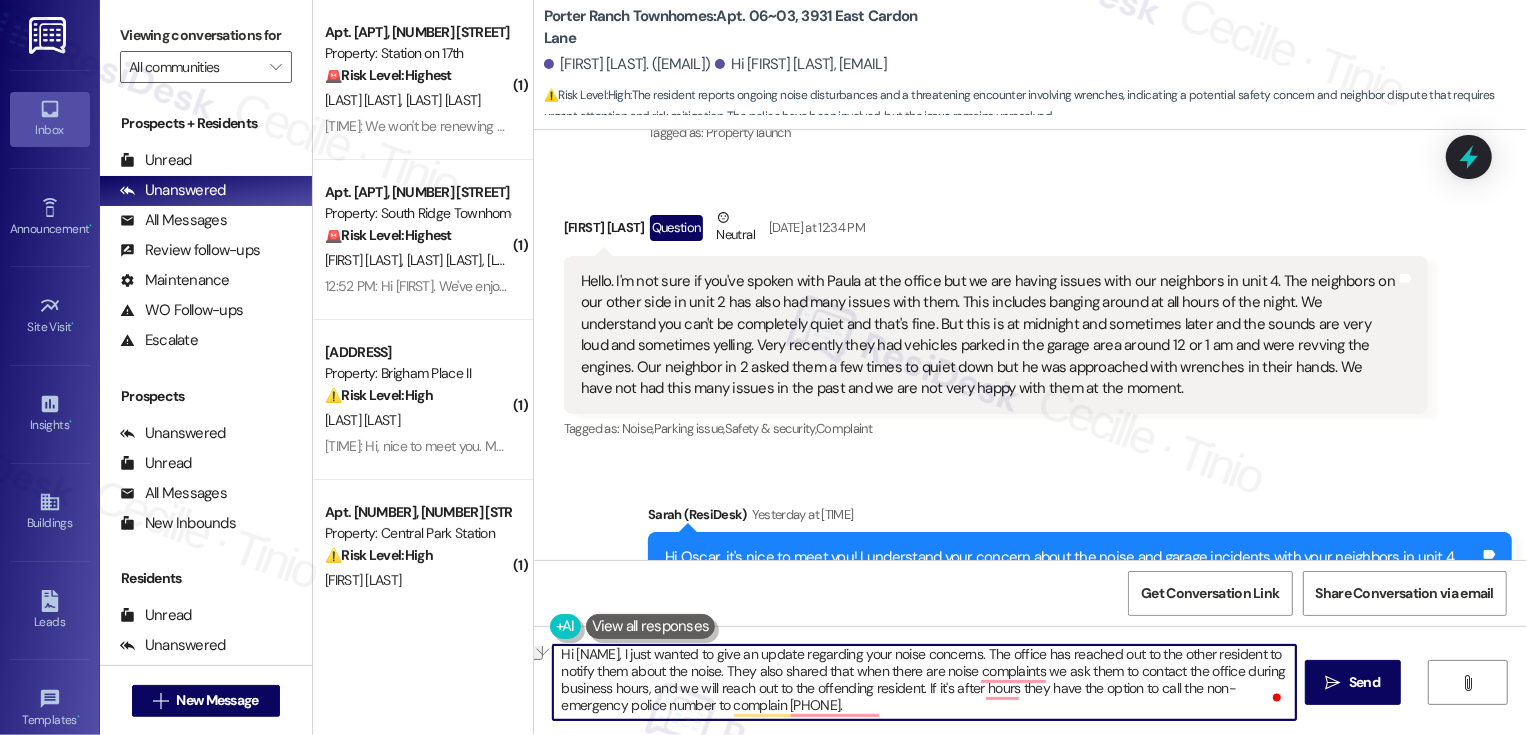 drag, startPoint x: 850, startPoint y: 672, endPoint x: 1126, endPoint y: 676, distance: 276.029 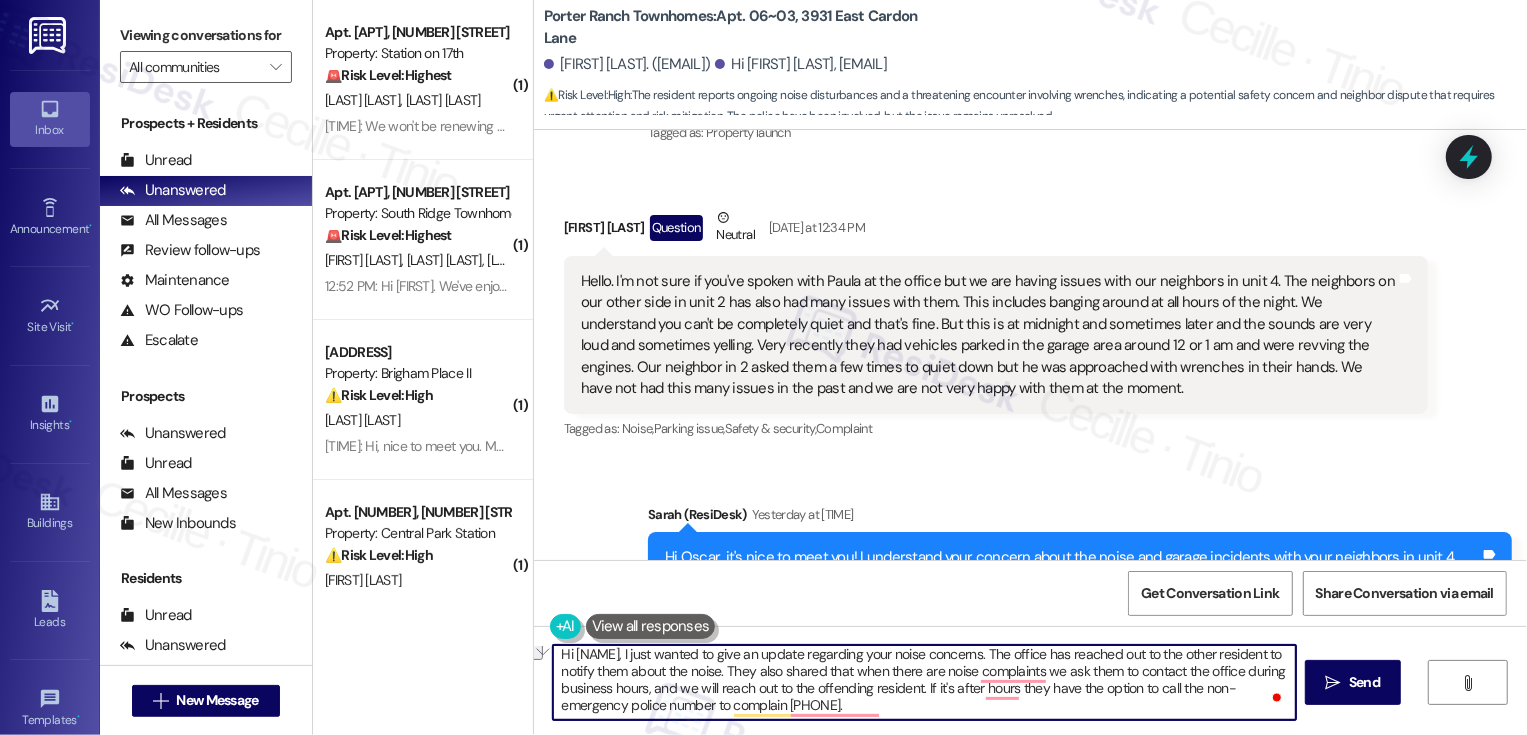 click on "Hi [NAME], I just wanted to give an update regarding your noise concerns. The office has reached out to the other resident to notify them about the noise. They also shared that when there are noise complaints we ask them to contact the office during business hours, and we will reach out to the offending resident. If it's after hours they have the option to call the non-emergency police number to complain [PHONE]." at bounding box center (924, 682) 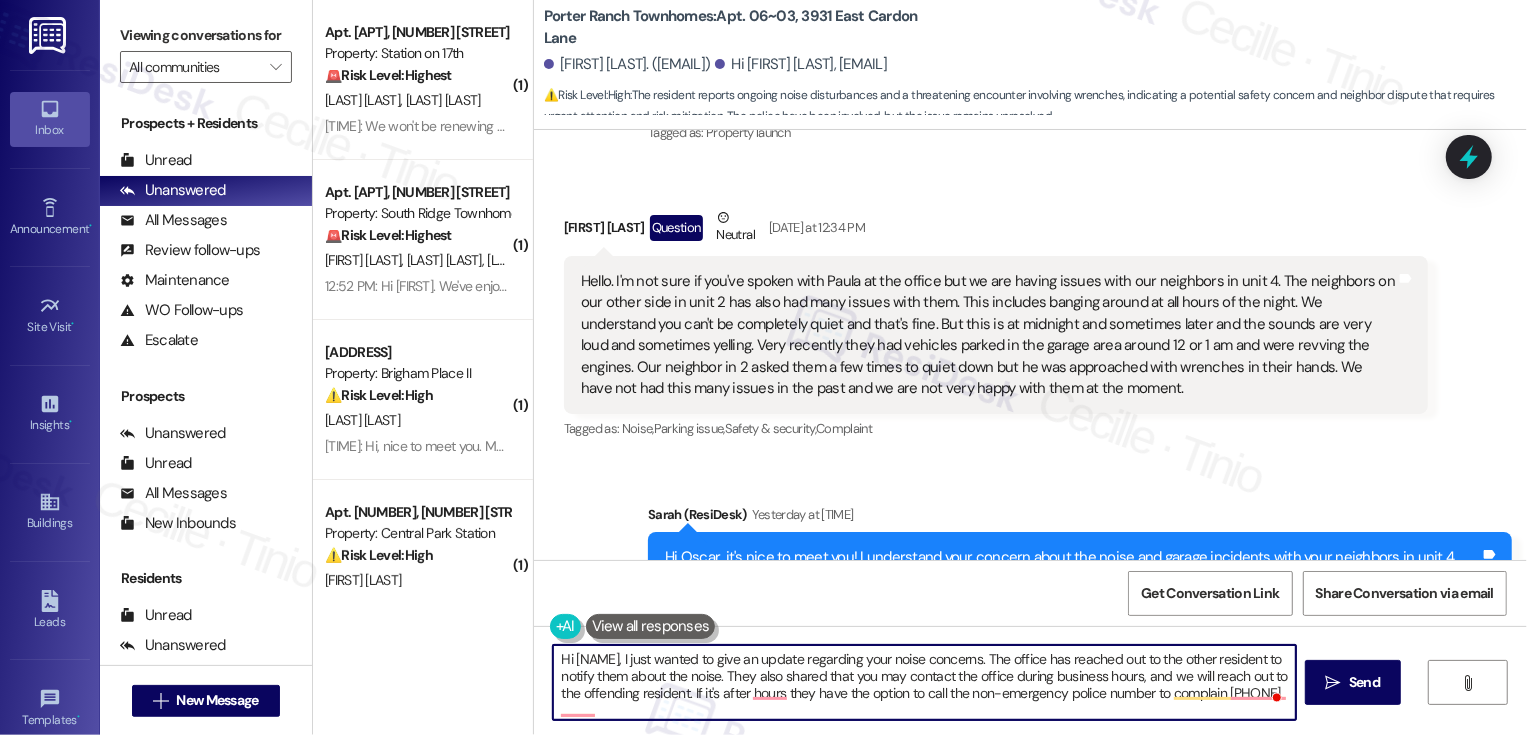 click on "Hi [NAME], I just wanted to give an update regarding your noise concerns. The office has reached out to the other resident to notify them about the noise. They also shared that you may contact the office during business hours, and we will reach out to the offending resident. If it's after hours they have the option to call the non-emergency police number to complain [PHONE]." at bounding box center [924, 682] 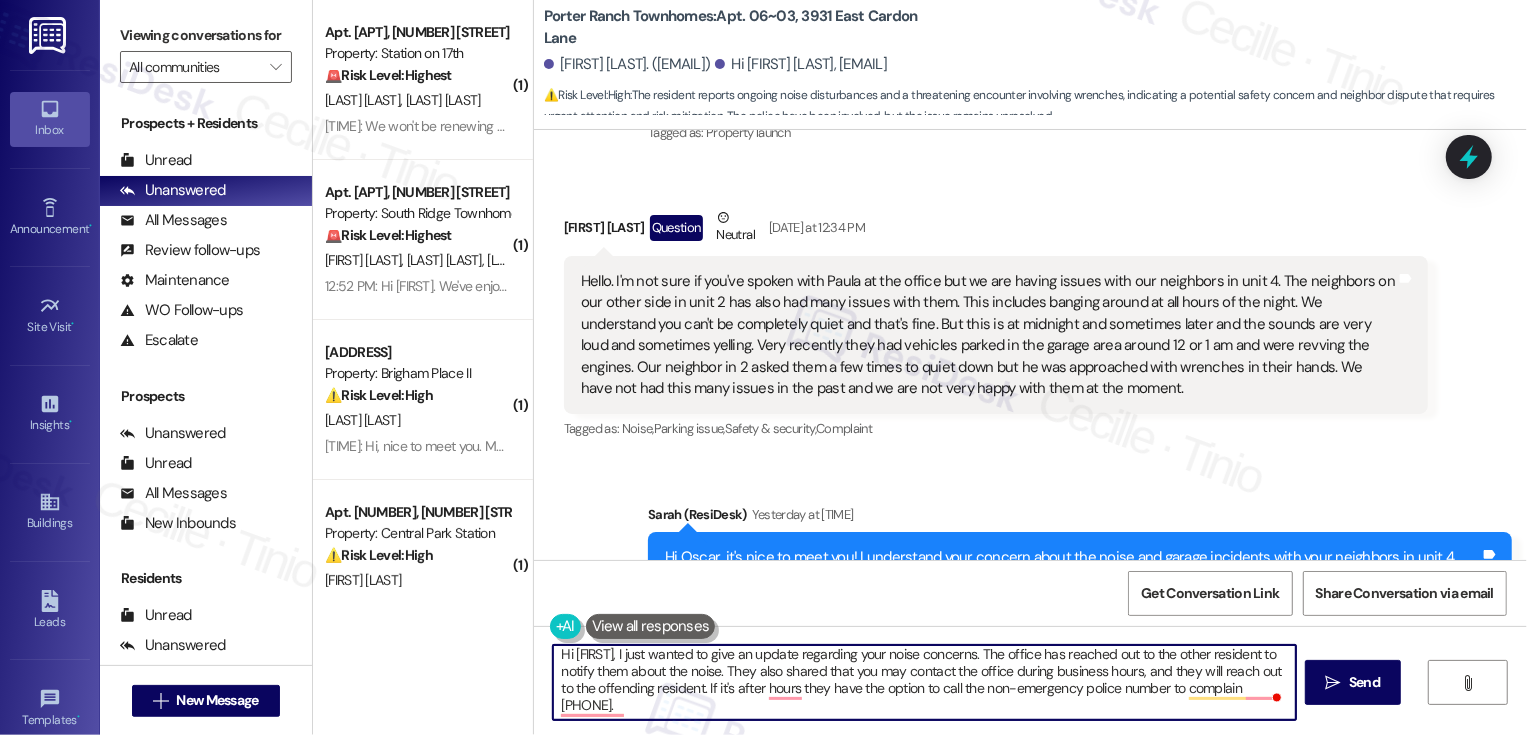 click on "Hi [FIRST], I just wanted to give an update regarding your noise concerns. The office has reached out to the other resident to notify them about the noise. They also shared that you may contact the office during business hours, and they will reach out to the offending resident. If it's after hours they have the option to call the non-emergency police number to complain [PHONE]." at bounding box center (924, 682) 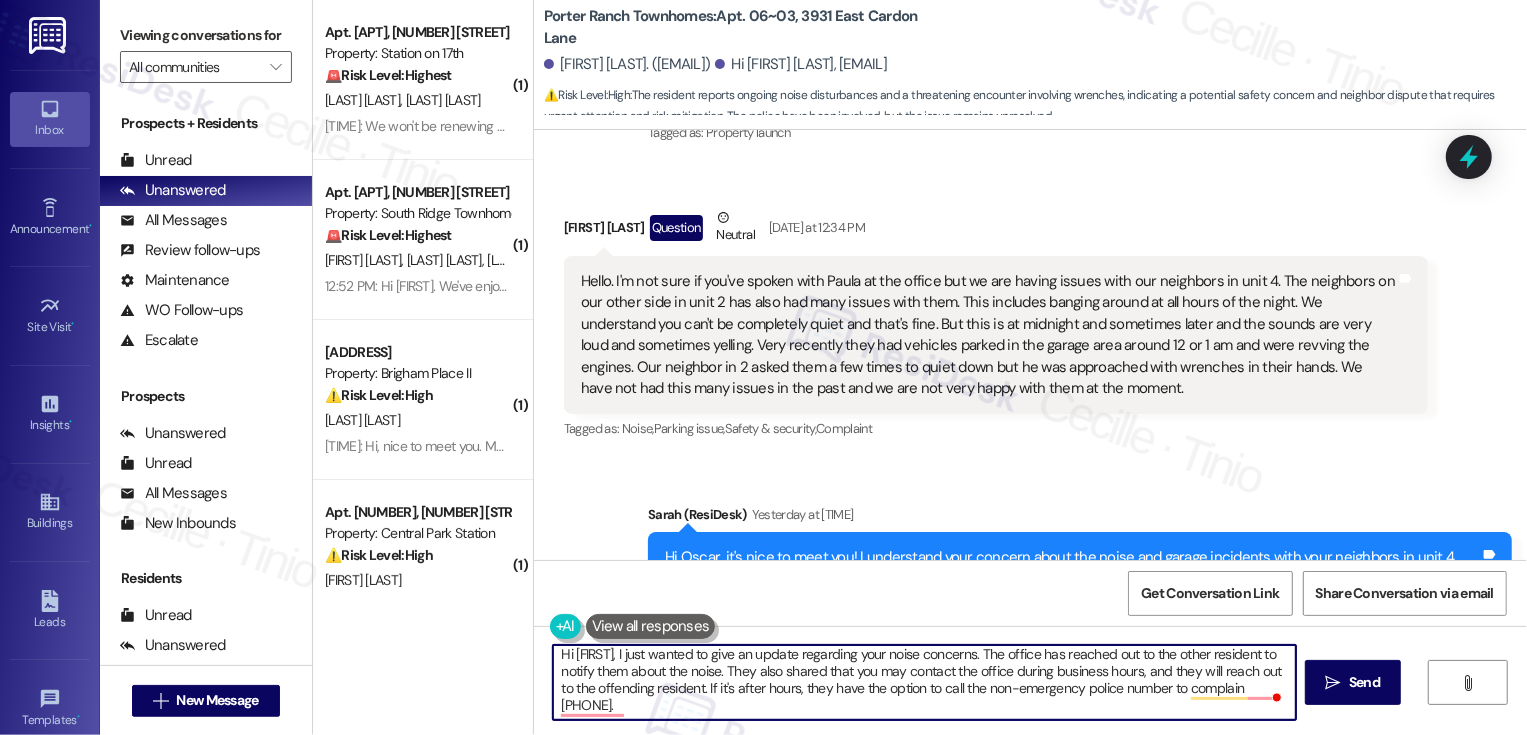 click on "Hi [FIRST], I just wanted to give an update regarding your noise concerns. The office has reached out to the other resident to notify them about the noise. They also shared that you may contact the office during business hours, and they will reach out to the offending resident. If it's after hours, they have the option to call the non-emergency police number to complain [PHONE]." at bounding box center [924, 682] 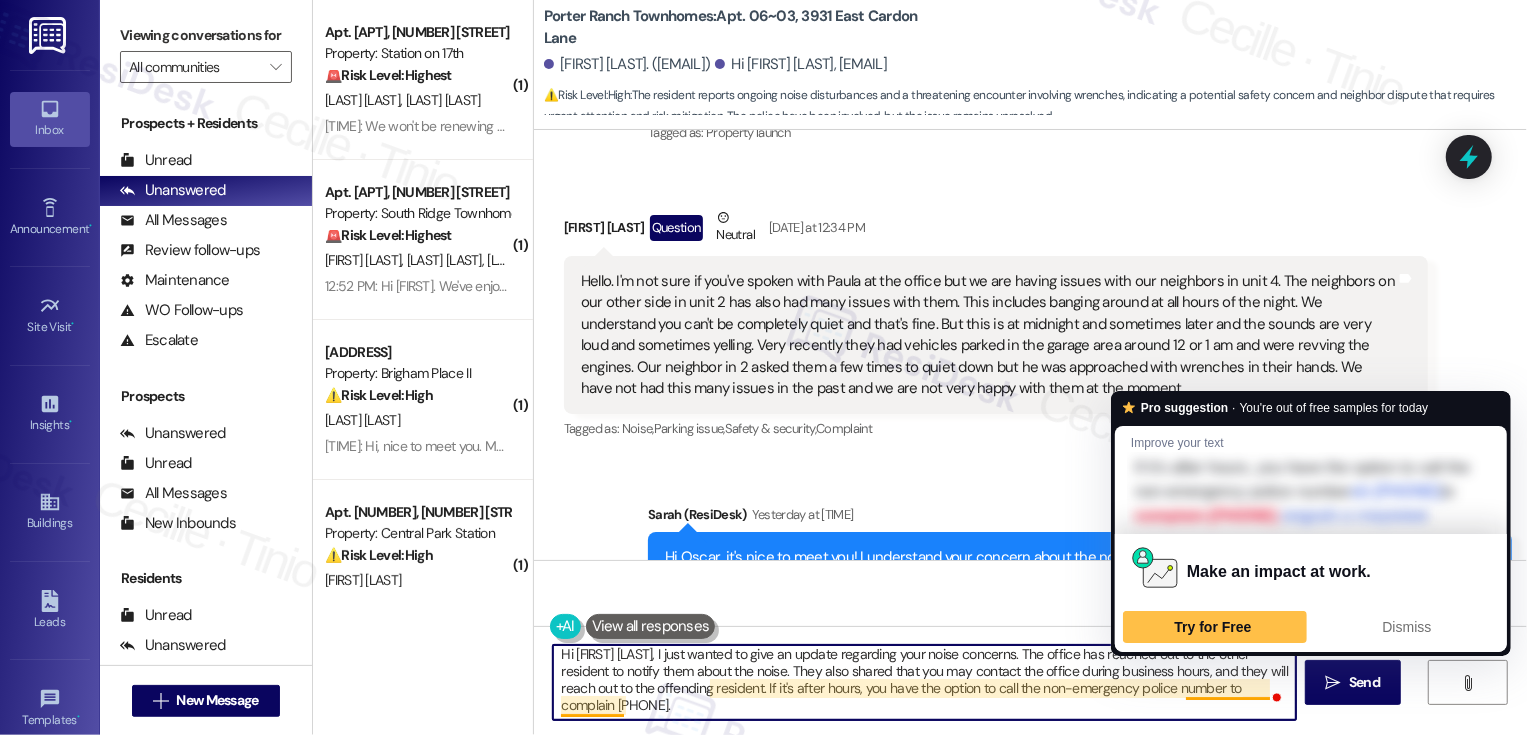 click on "Hi [FIRST] [LAST], I just wanted to give an update regarding your noise concerns. The office has reached out to the other resident to notify them about the noise. They also shared that you may contact the office during business hours, and they will reach out to the offending resident. If it's after hours, you have the option to call the non-emergency police number to complain [PHONE]." at bounding box center [924, 682] 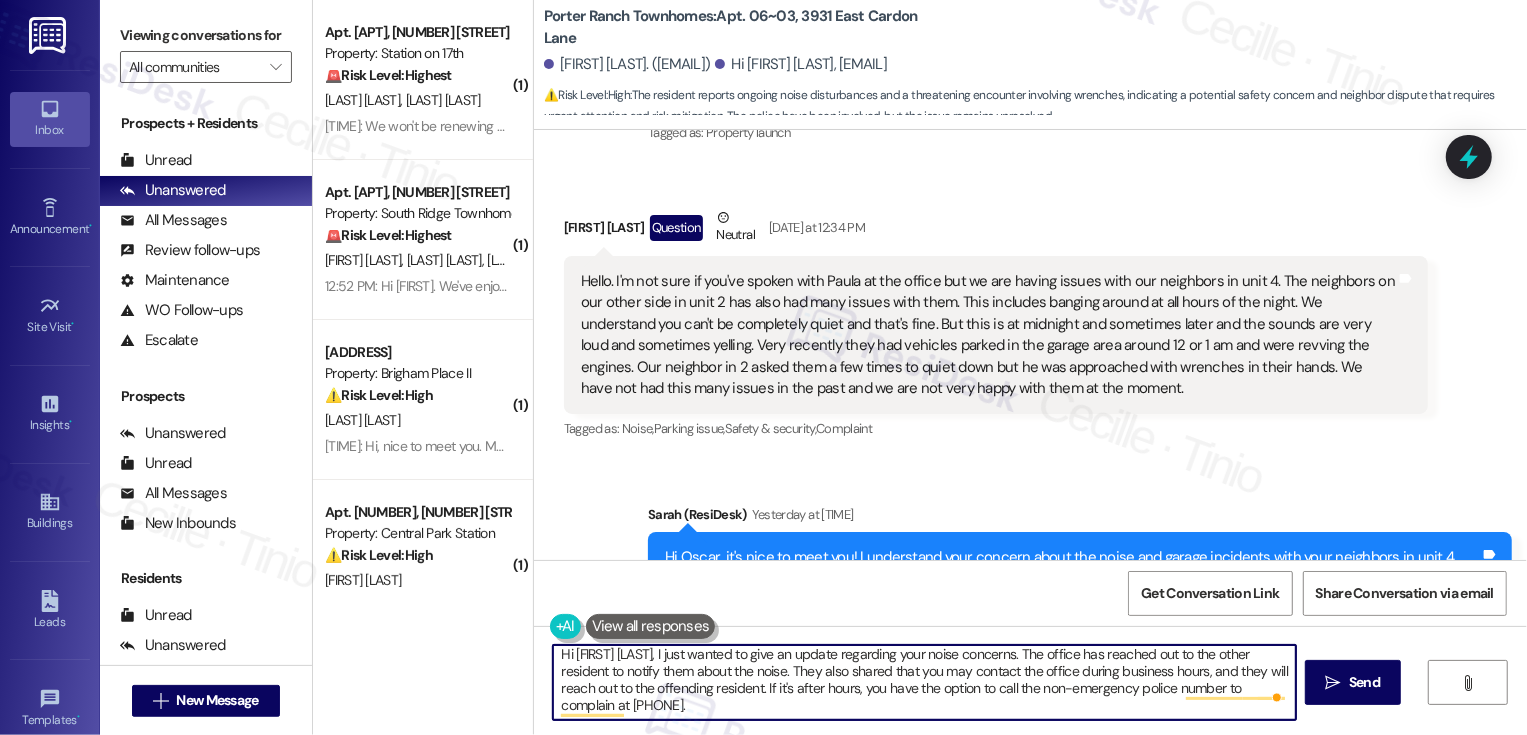 click on "Hi [FIRST] [LAST], I just wanted to give an update regarding your noise concerns. The office has reached out to the other resident to notify them about the noise. They also shared that you may contact the office during business hours, and they will reach out to the offending resident. If it's after hours, you have the option to call the non-emergency police number to complain at [PHONE]." at bounding box center [924, 682] 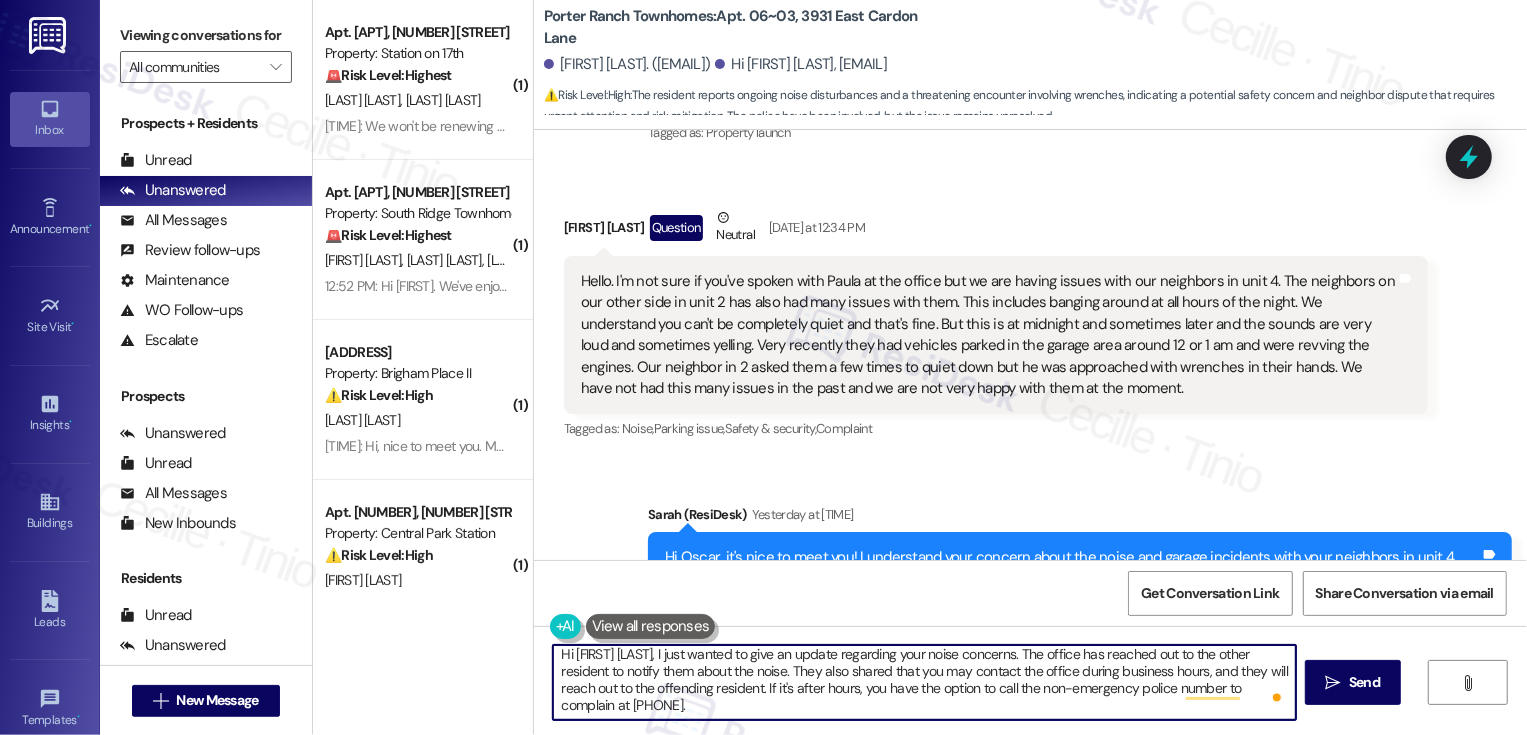 click on "Hi [FIRST] [LAST], I just wanted to give an update regarding your noise concerns. The office has reached out to the other resident to notify them about the noise. They also shared that you may contact the office during business hours, and they will reach out to the offending resident. If it's after hours, you have the option to call the non-emergency police number to complain at [PHONE]." at bounding box center [924, 682] 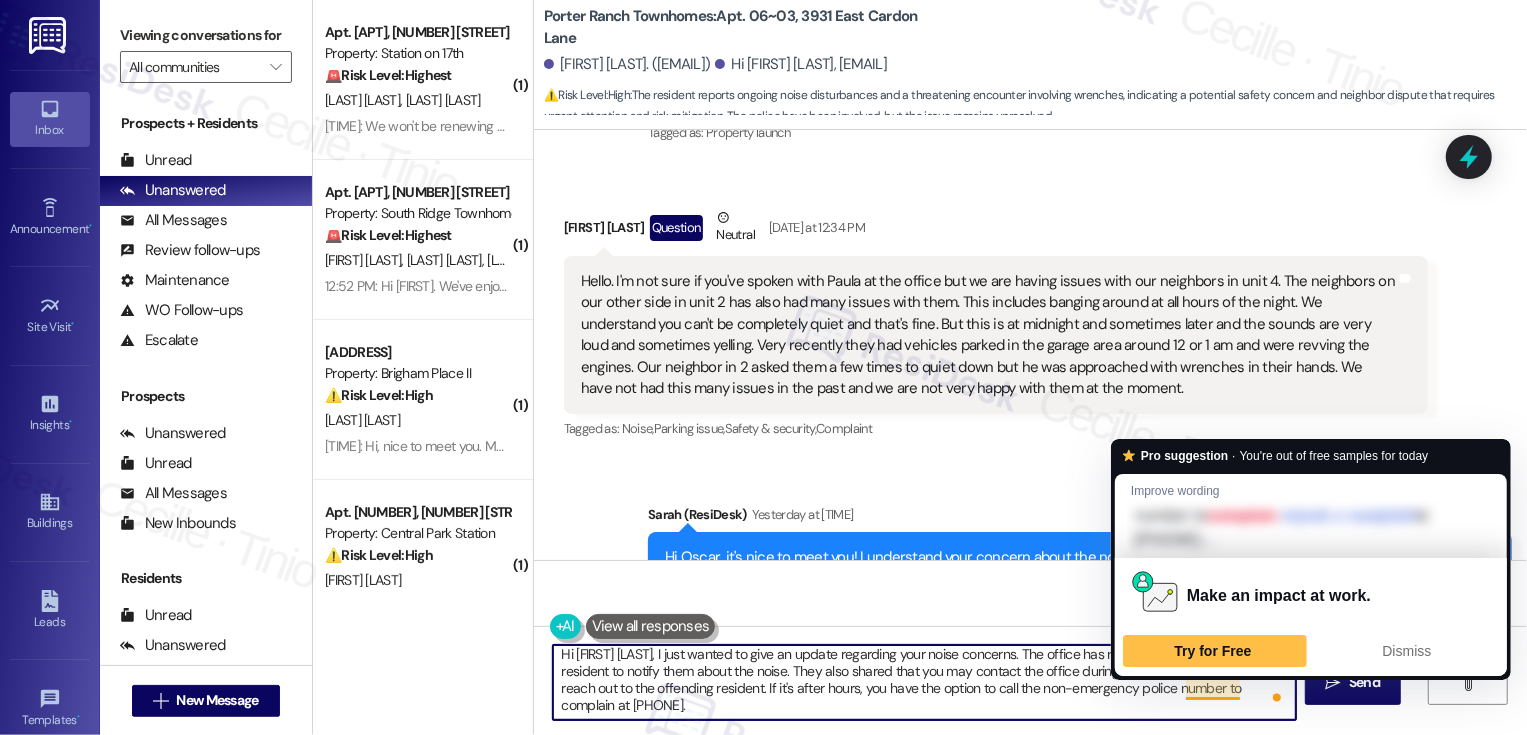 click on "Hi [FIRST] [LAST], I just wanted to give an update regarding your noise concerns. The office has reached out to the other resident to notify them about the noise. They also shared that you may contact the office during business hours, and they will reach out to the offending resident. If it's after hours, you have the option to call the non-emergency police number to complain at [PHONE]." at bounding box center (924, 682) 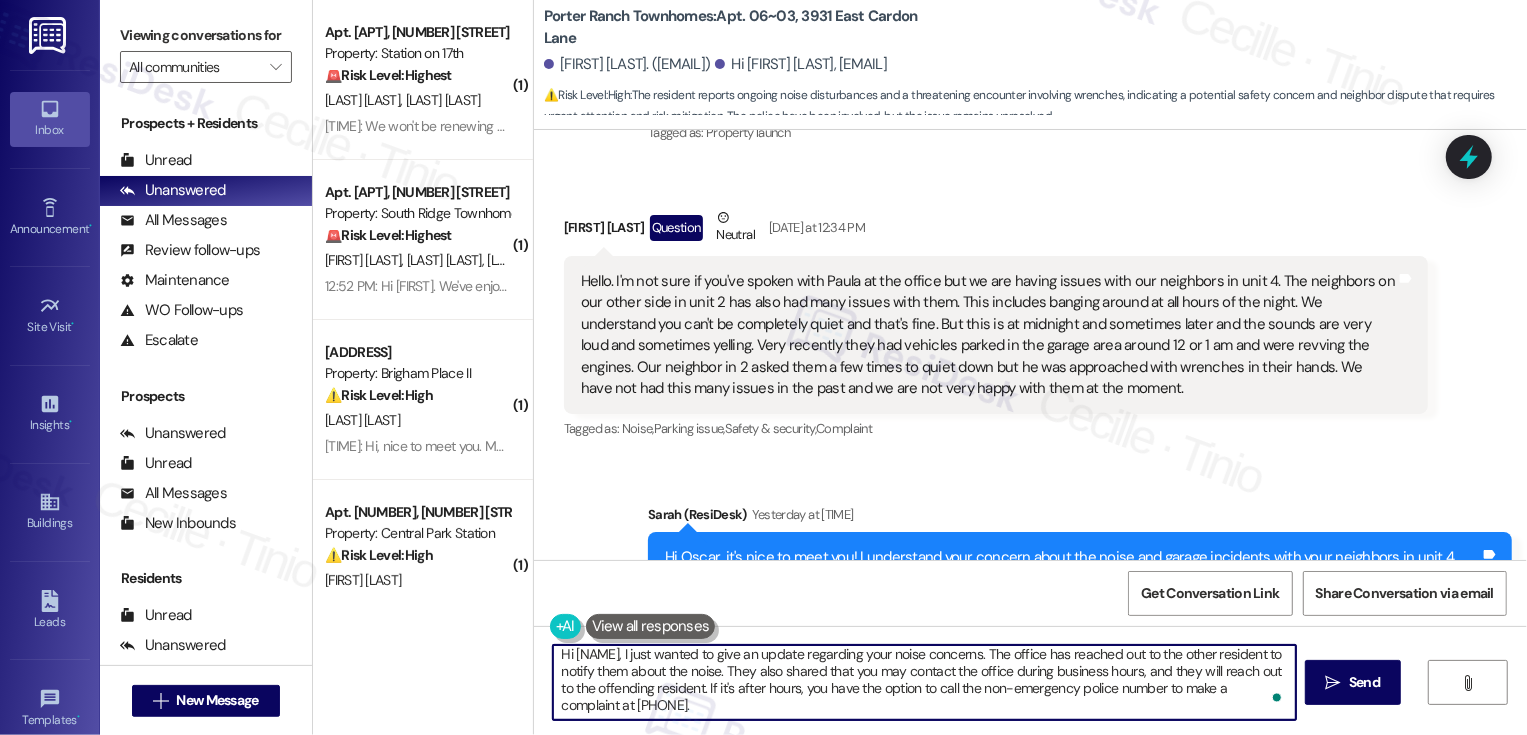 click on "Hi [NAME], I just wanted to give an update regarding your noise concerns. The office has reached out to the other resident to notify them about the noise. They also shared that you may contact the office during business hours, and they will reach out to the offending resident. If it's after hours, you have the option to call the non-emergency police number to make a complaint at [PHONE]." at bounding box center (924, 682) 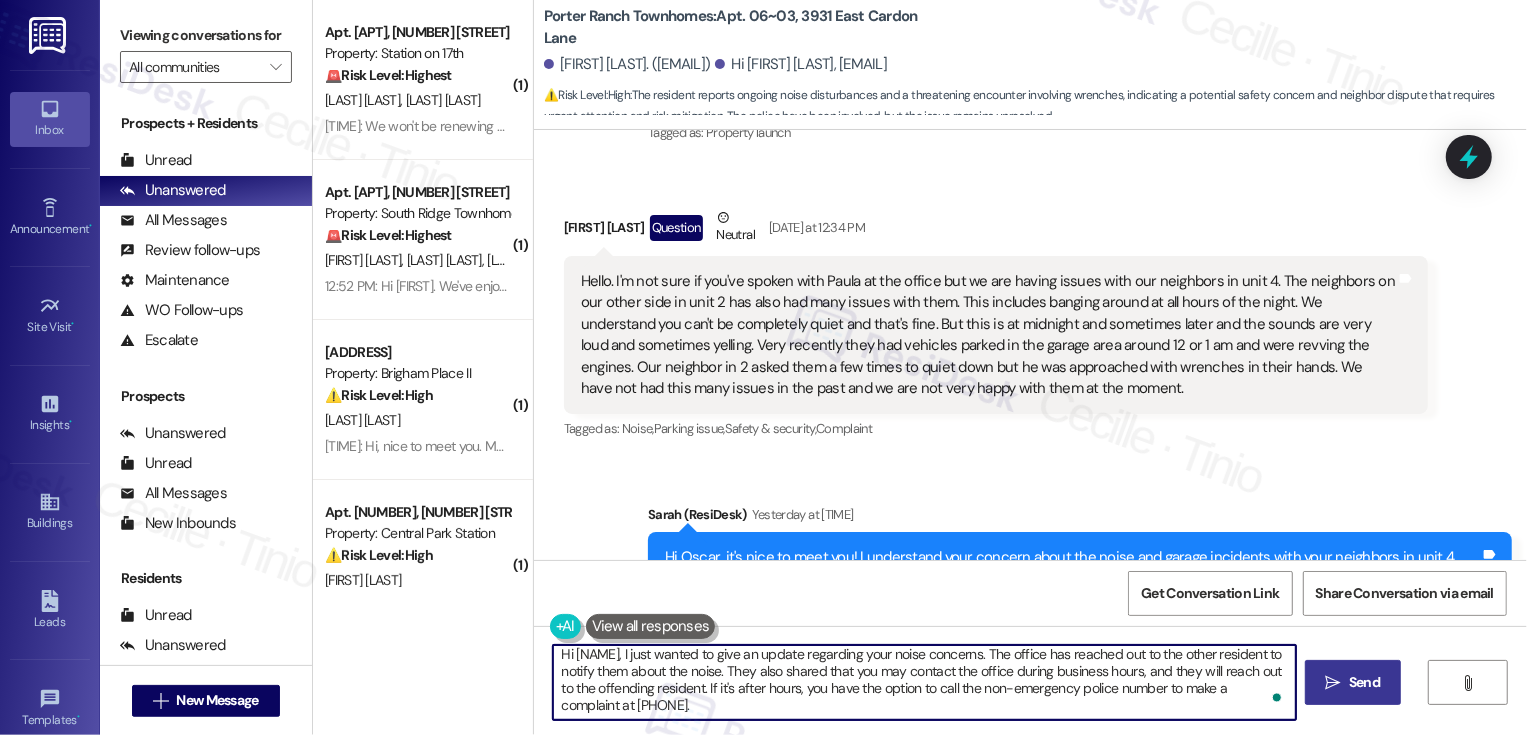 type on "Hi [NAME], I just wanted to give an update regarding your noise concerns. The office has reached out to the other resident to notify them about the noise. They also shared that you may contact the office during business hours, and they will reach out to the offending resident. If it's after hours, you have the option to call the non-emergency police number to make a complaint at [PHONE]." 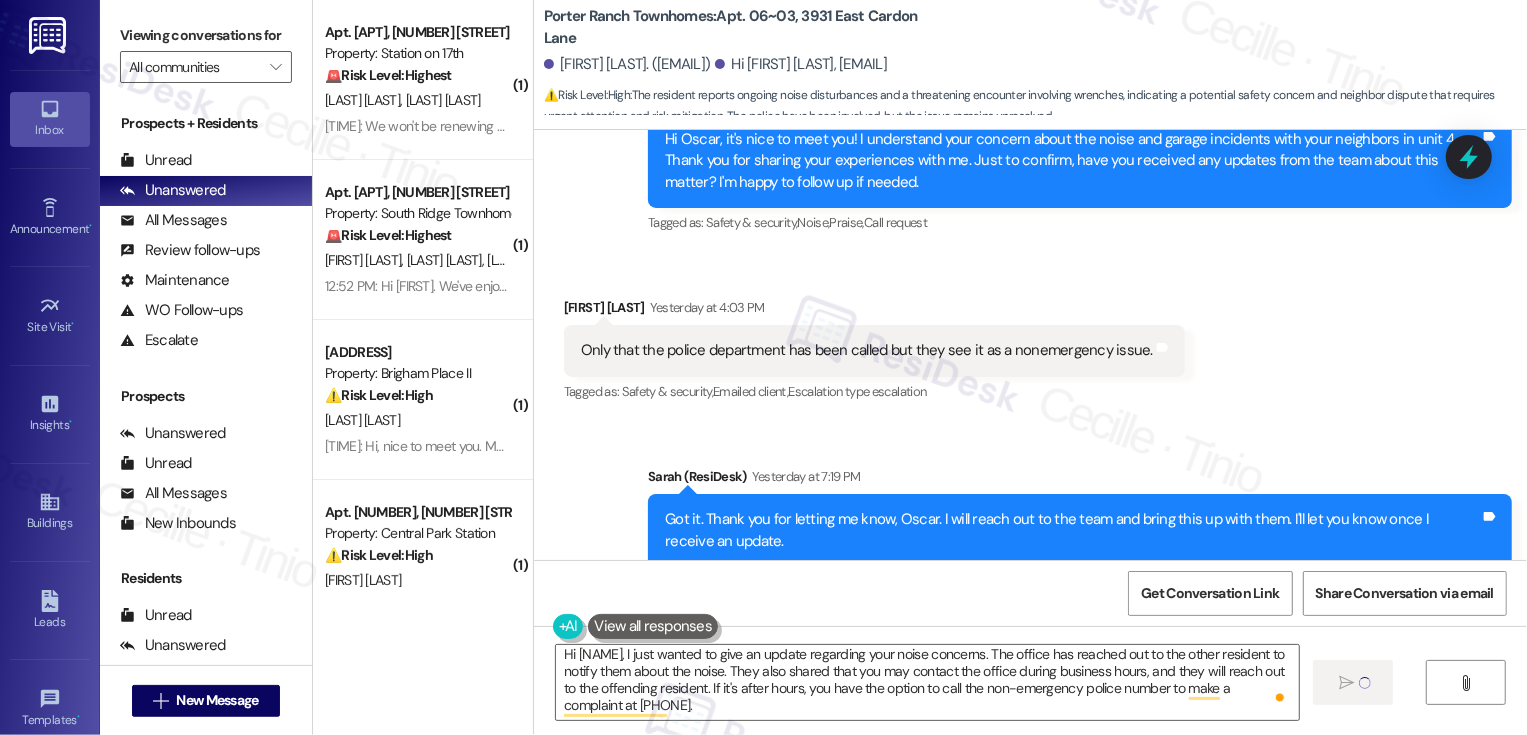 scroll, scrollTop: 1233, scrollLeft: 0, axis: vertical 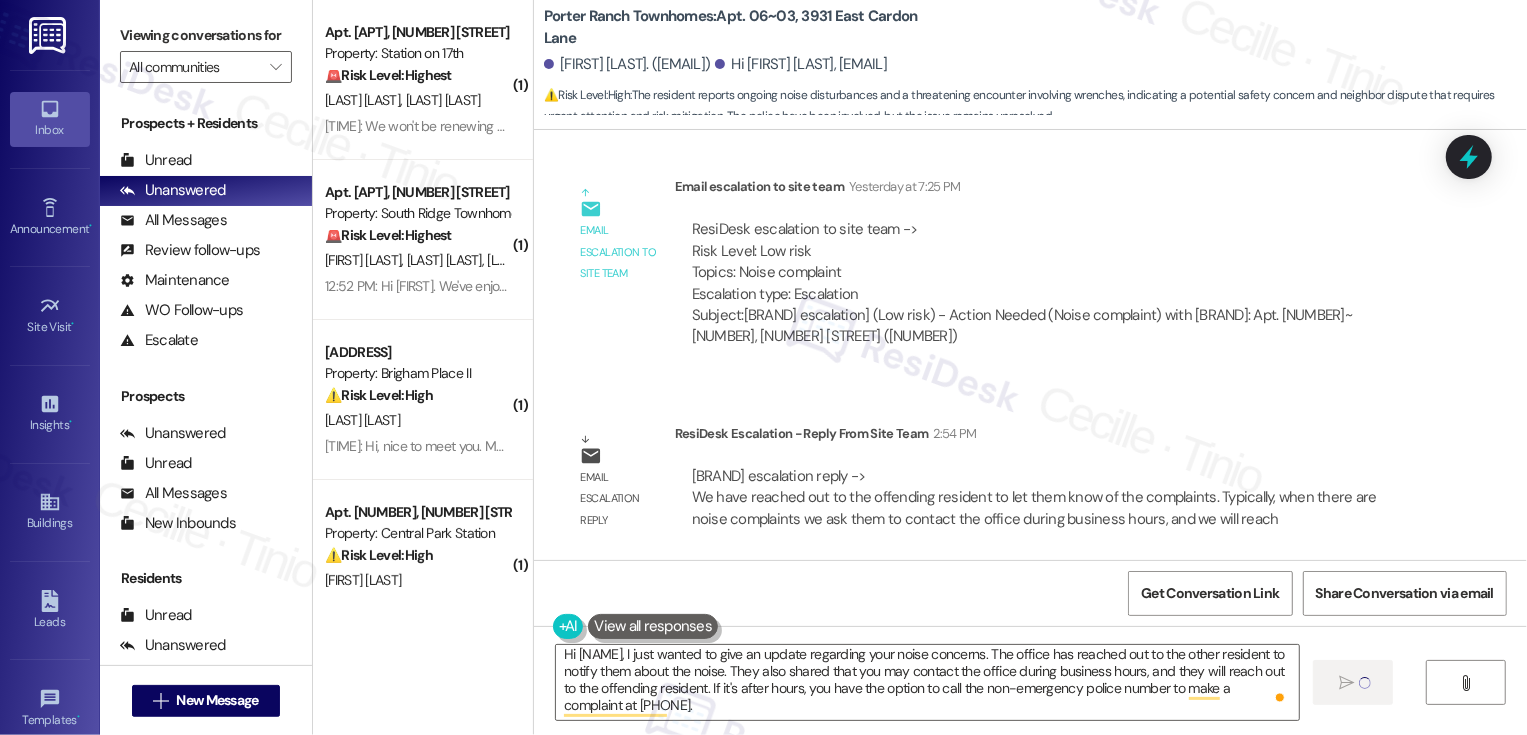 type 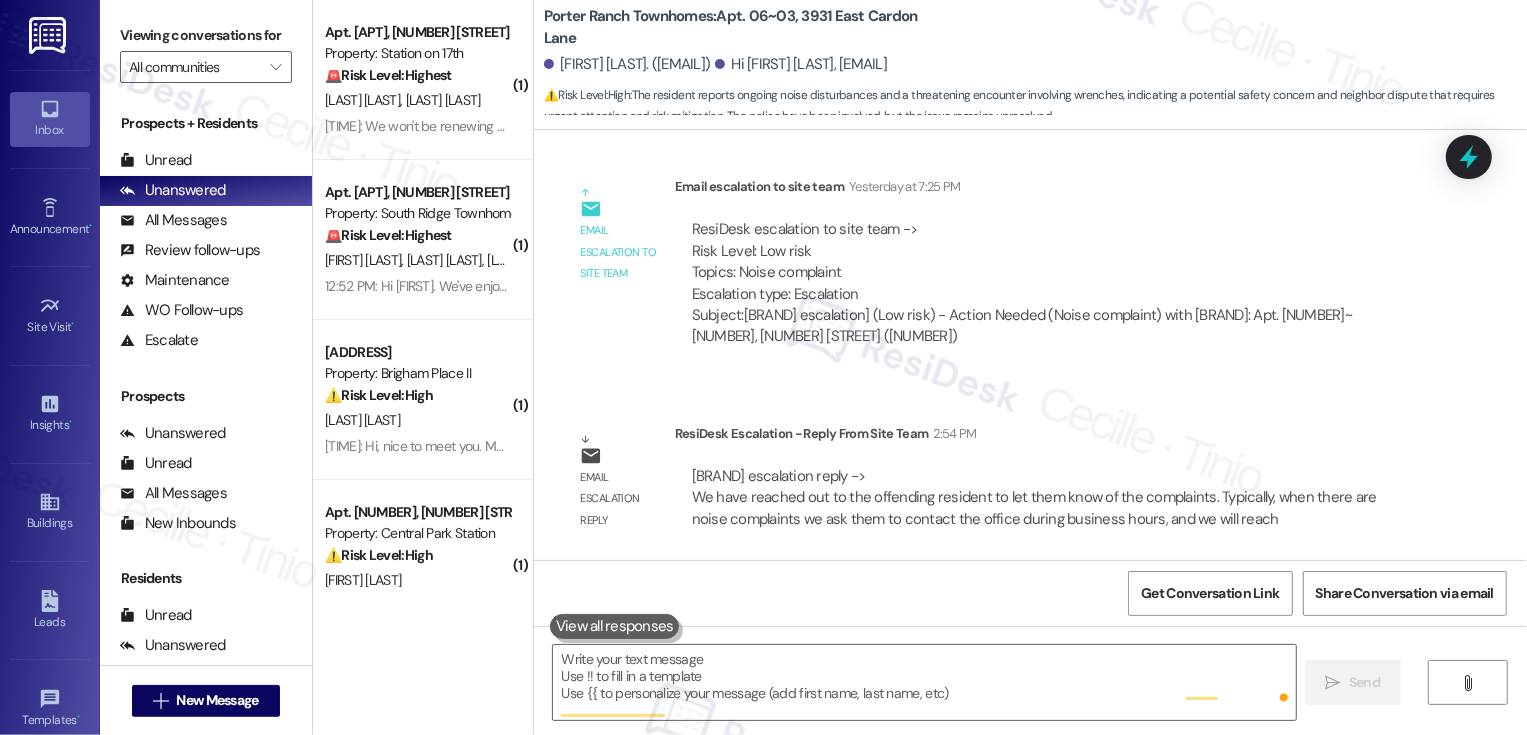 scroll, scrollTop: 0, scrollLeft: 0, axis: both 